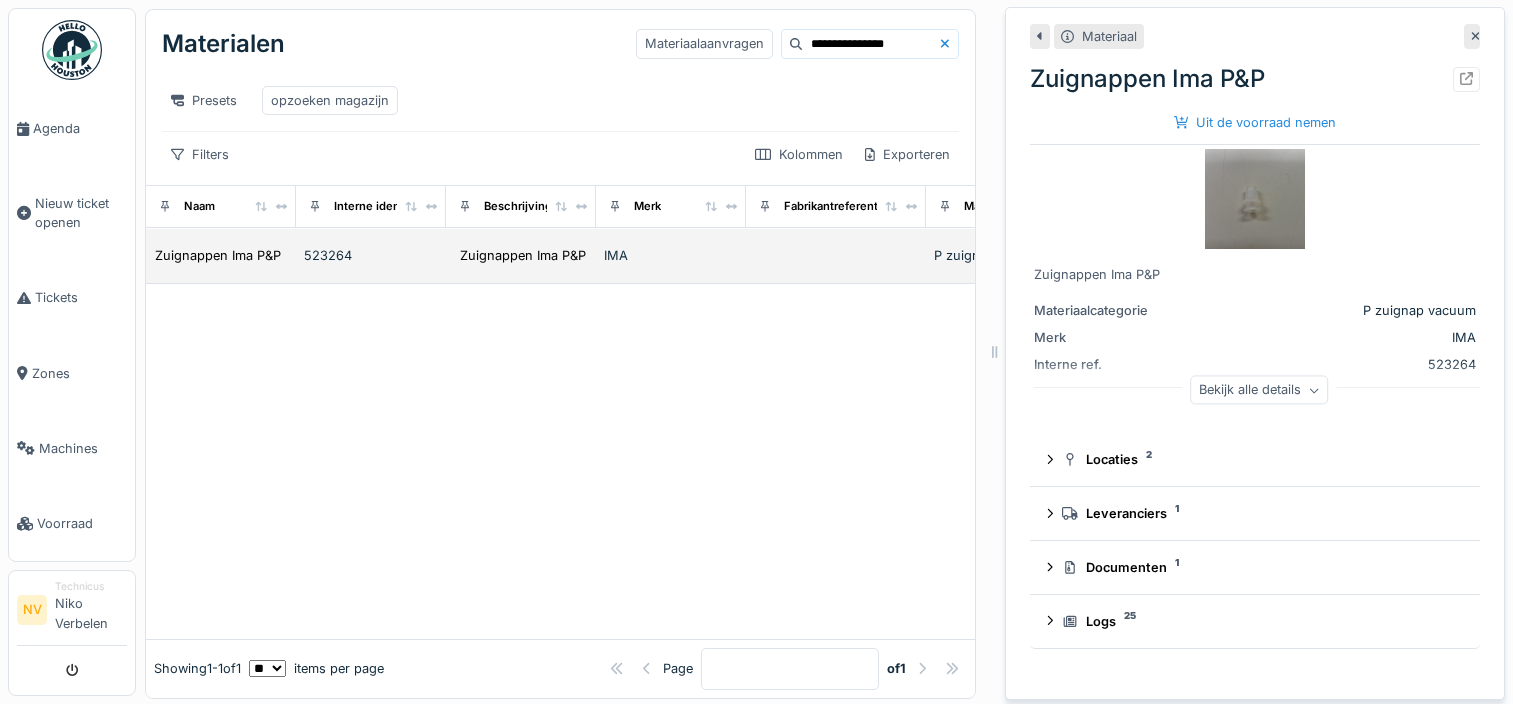 scroll, scrollTop: 19, scrollLeft: 0, axis: vertical 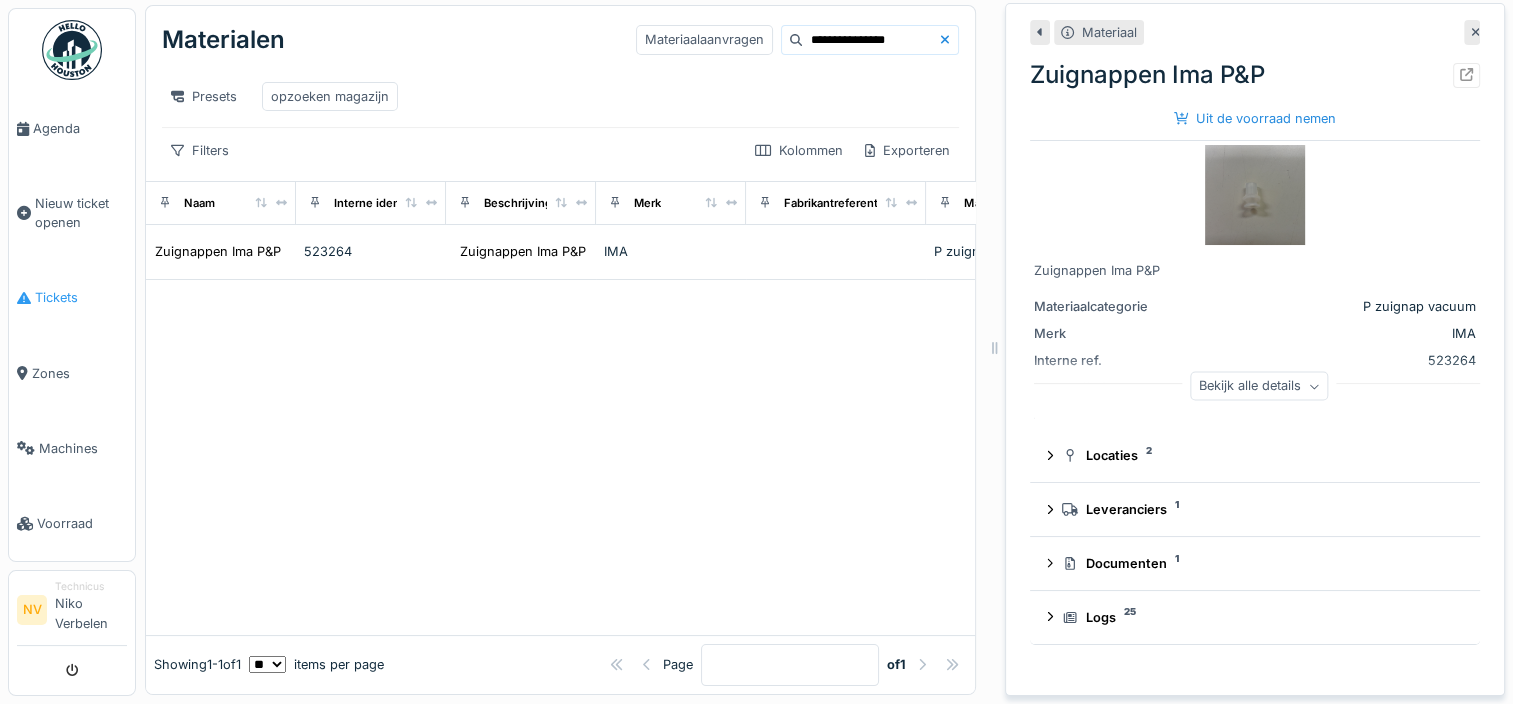 click on "Tickets" at bounding box center [81, 297] 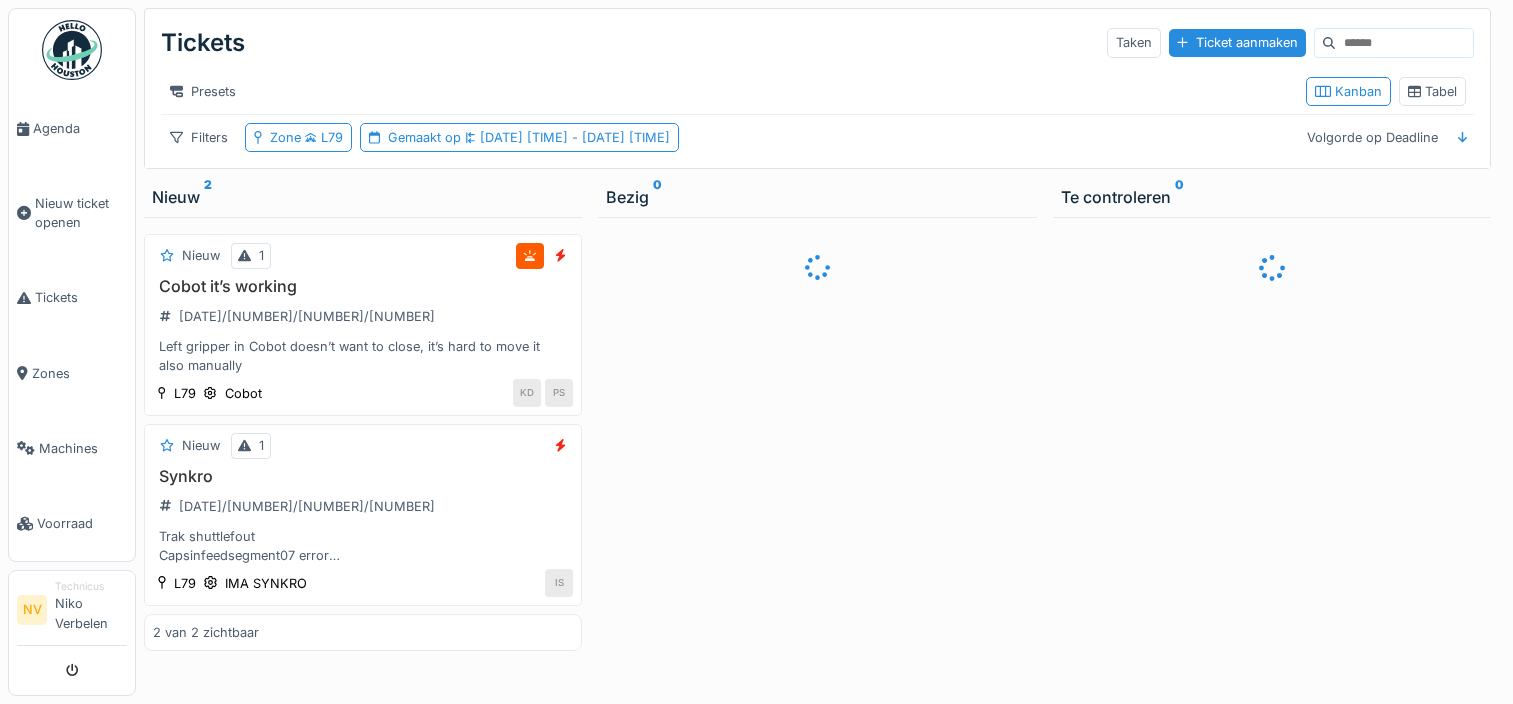 scroll, scrollTop: 0, scrollLeft: 0, axis: both 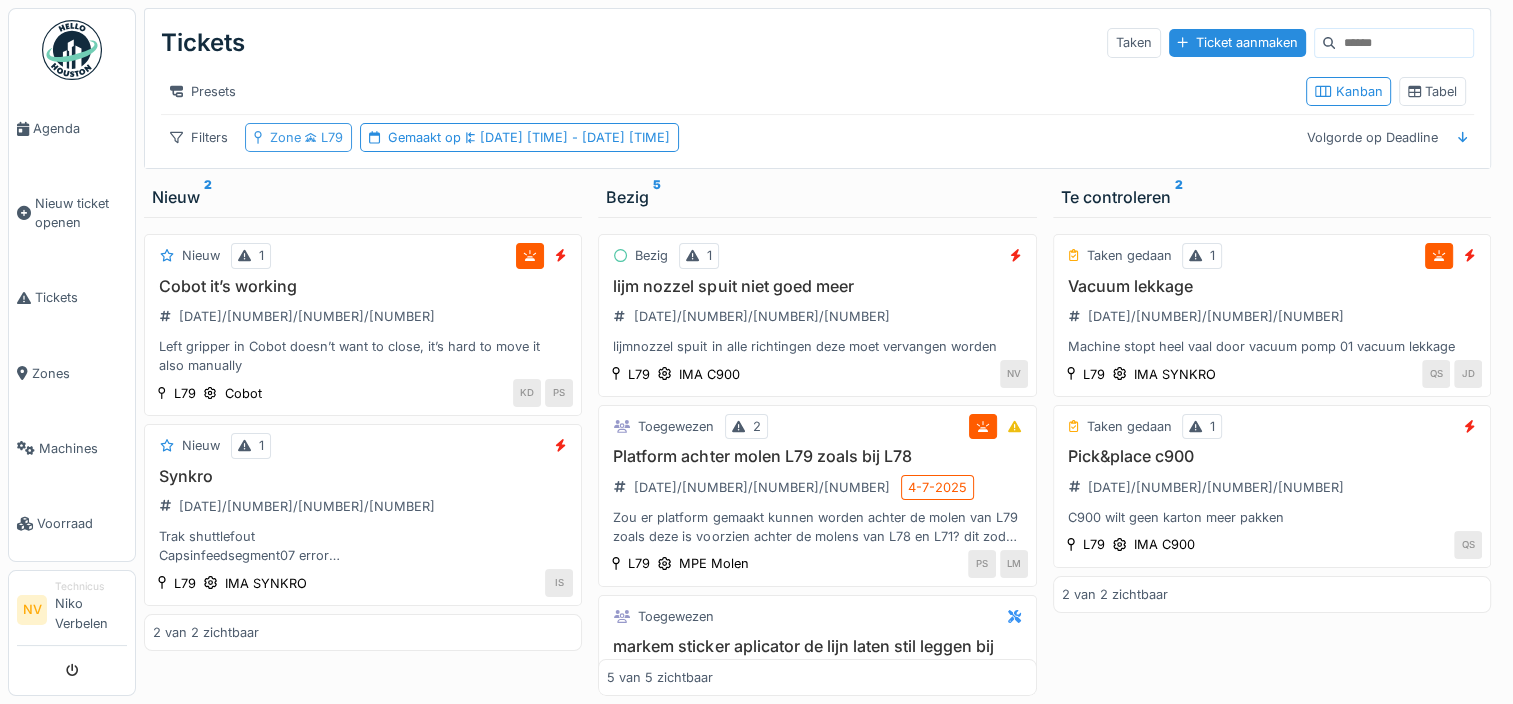click 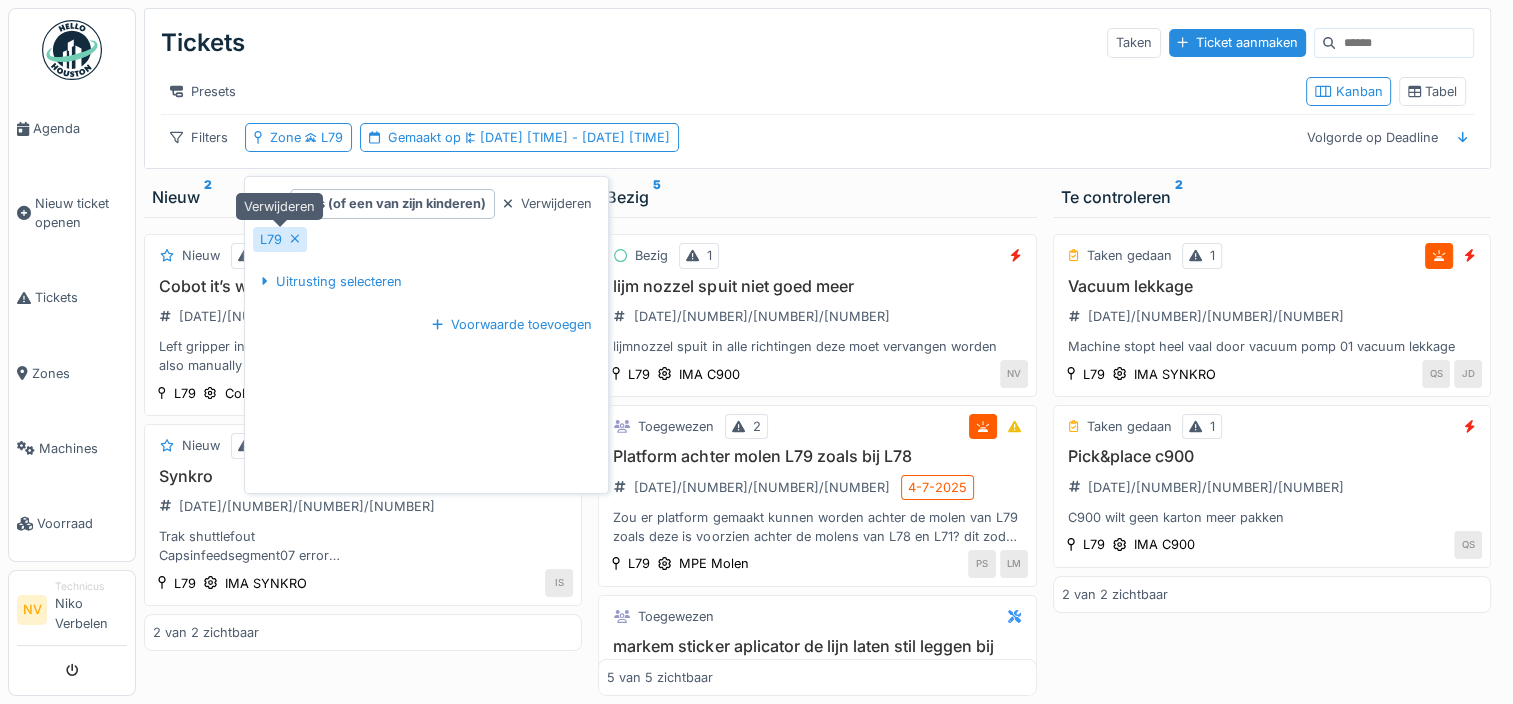 click 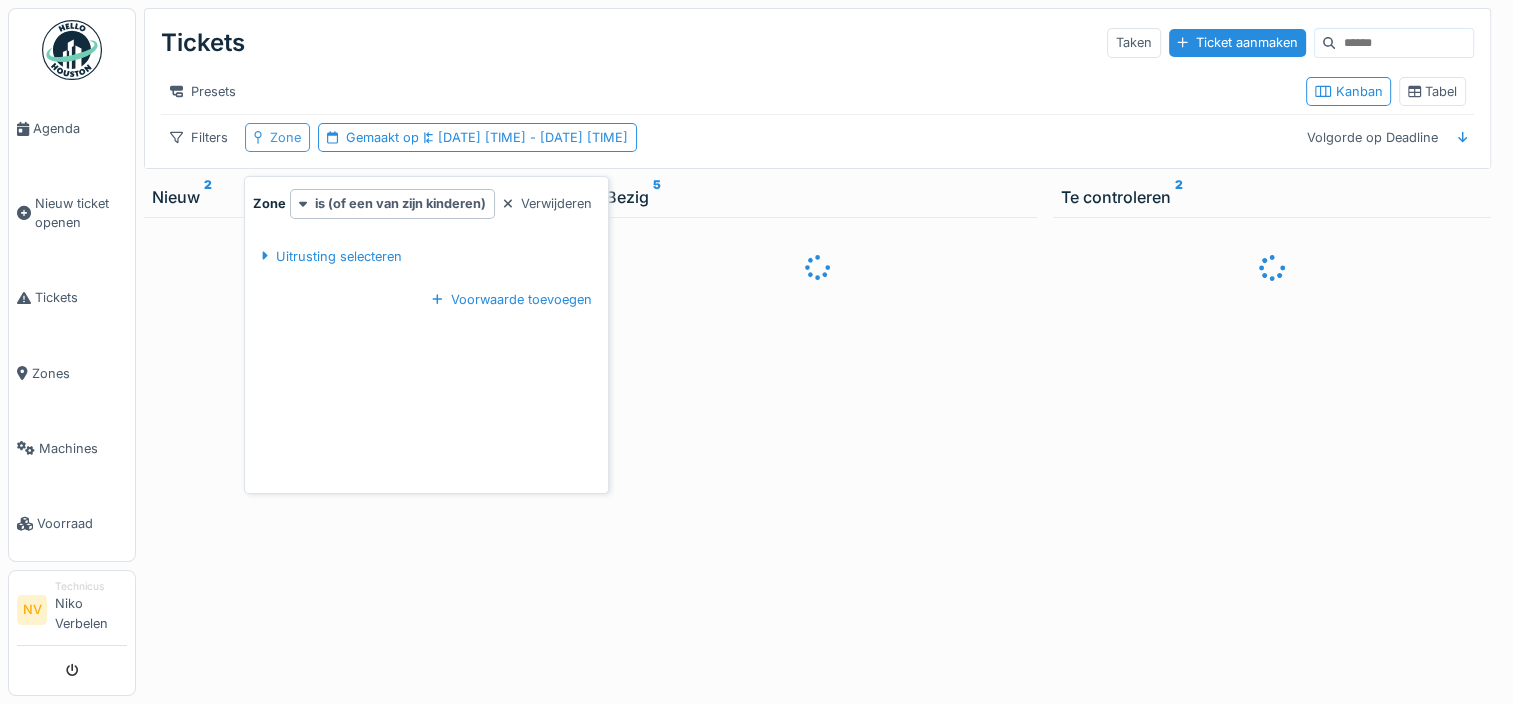 click on "Zone" at bounding box center (285, 137) 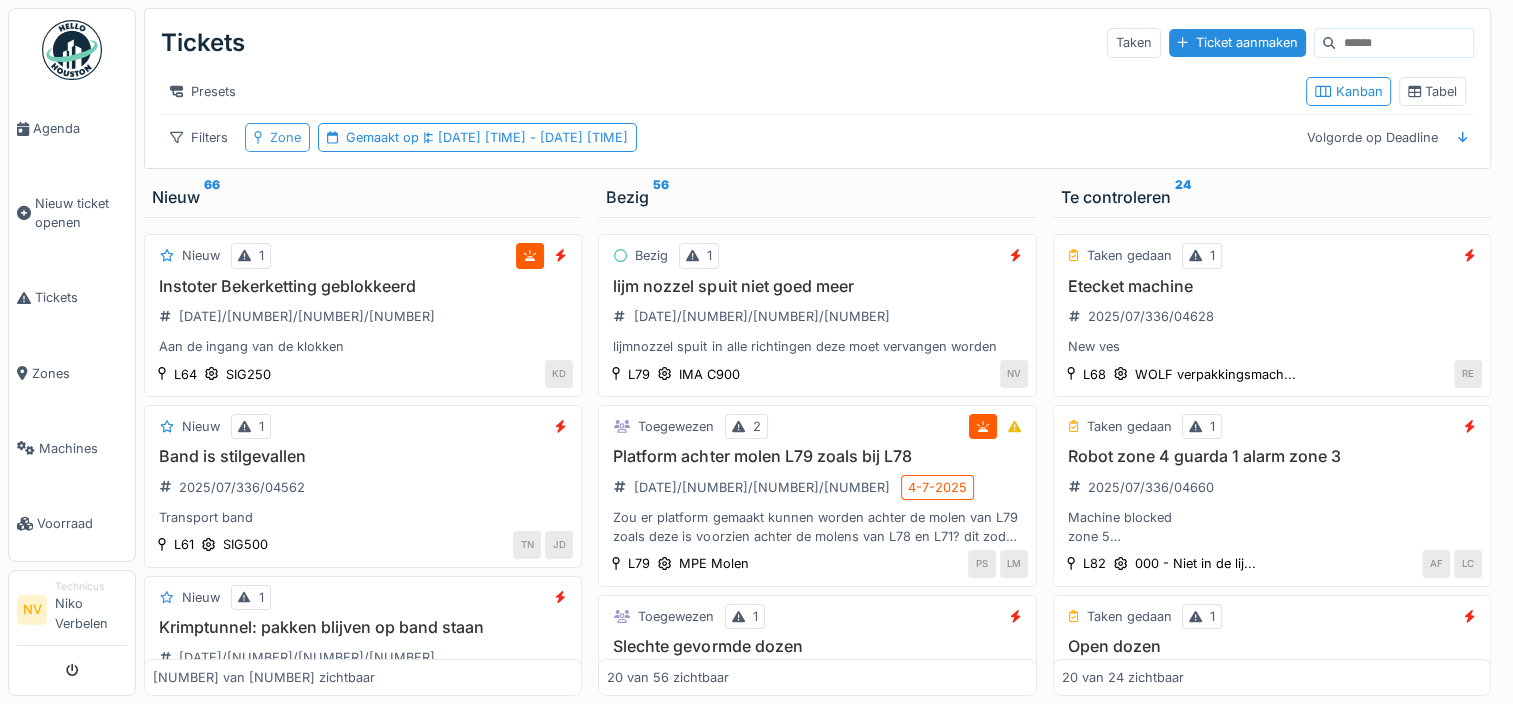 click on "Zone" at bounding box center [285, 137] 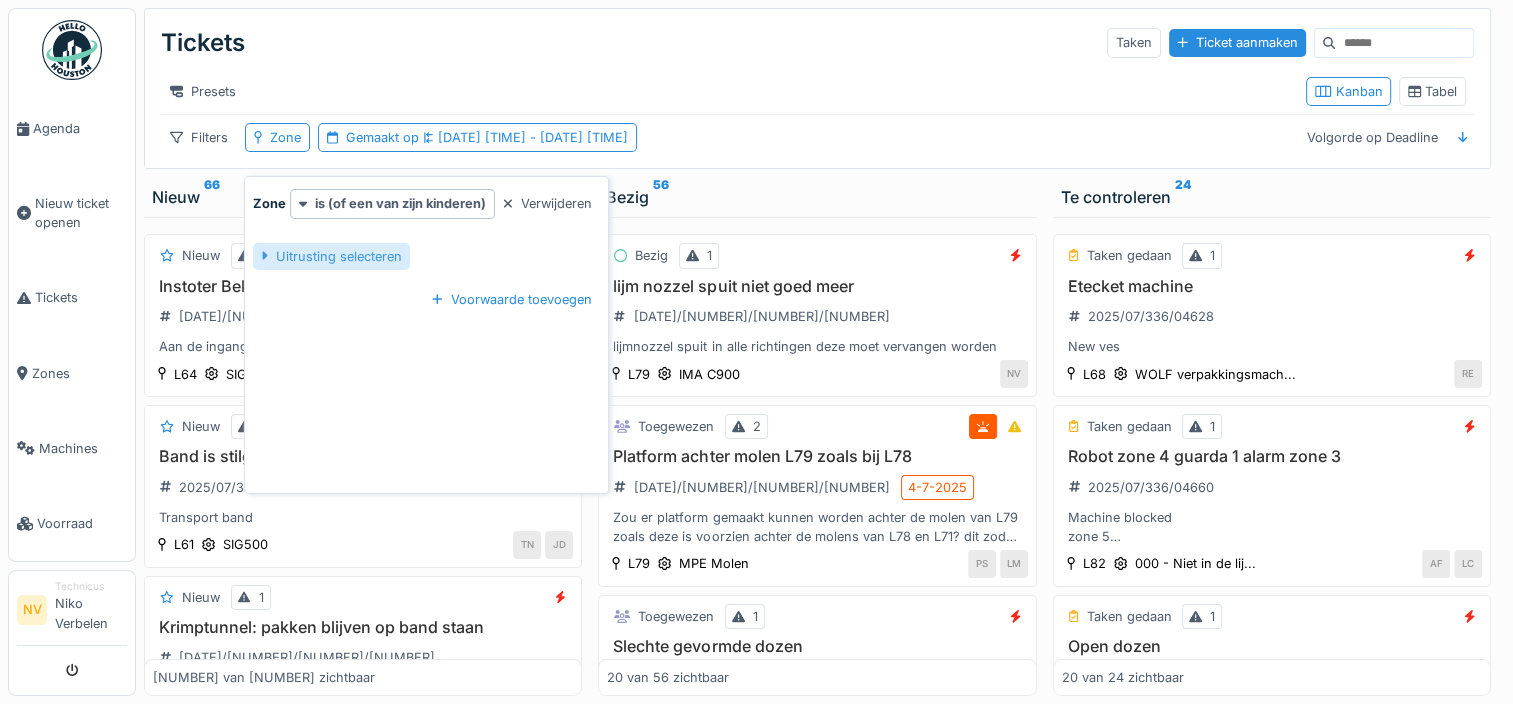 click at bounding box center [264, 256] 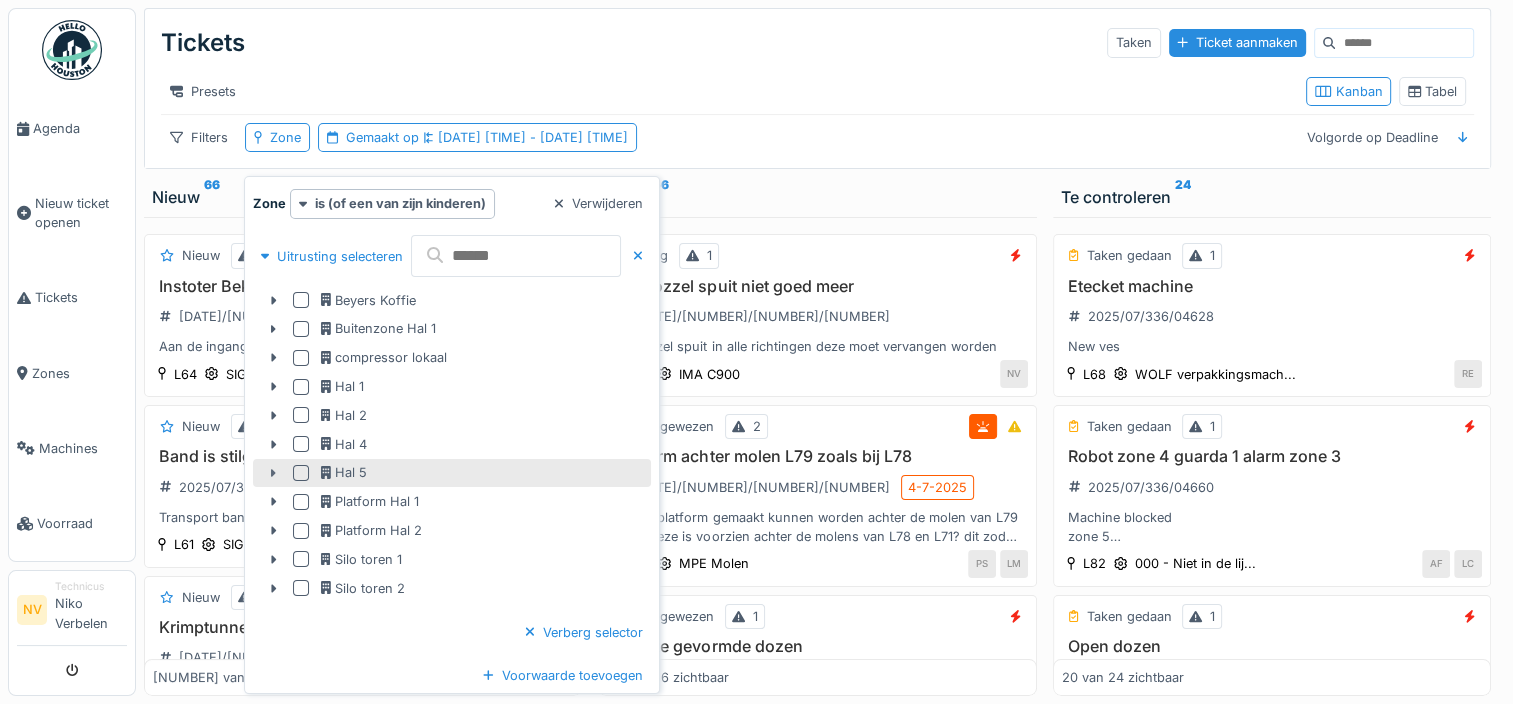click 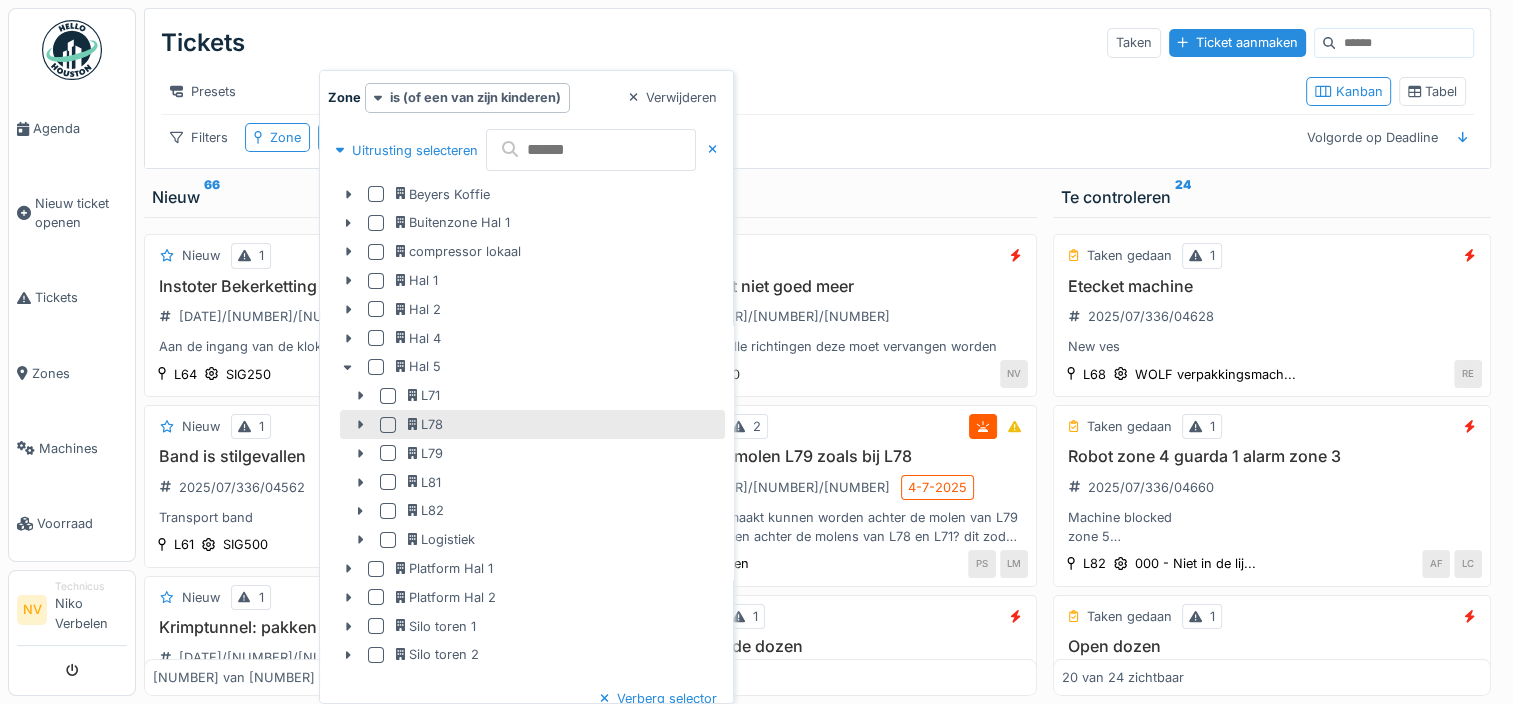 click at bounding box center (388, 425) 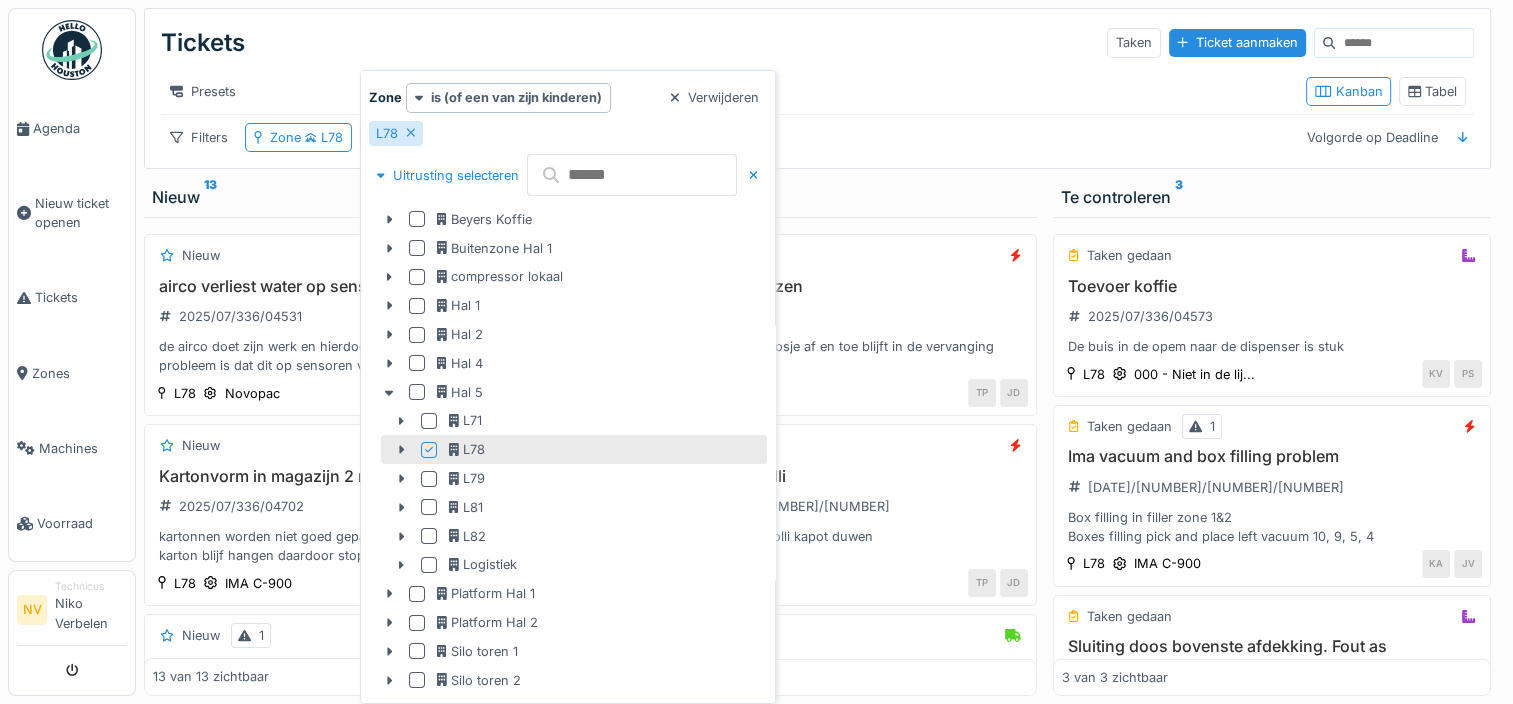 click on "Zone is (of een van zijn kinderen) Verwijderen" at bounding box center (568, 97) 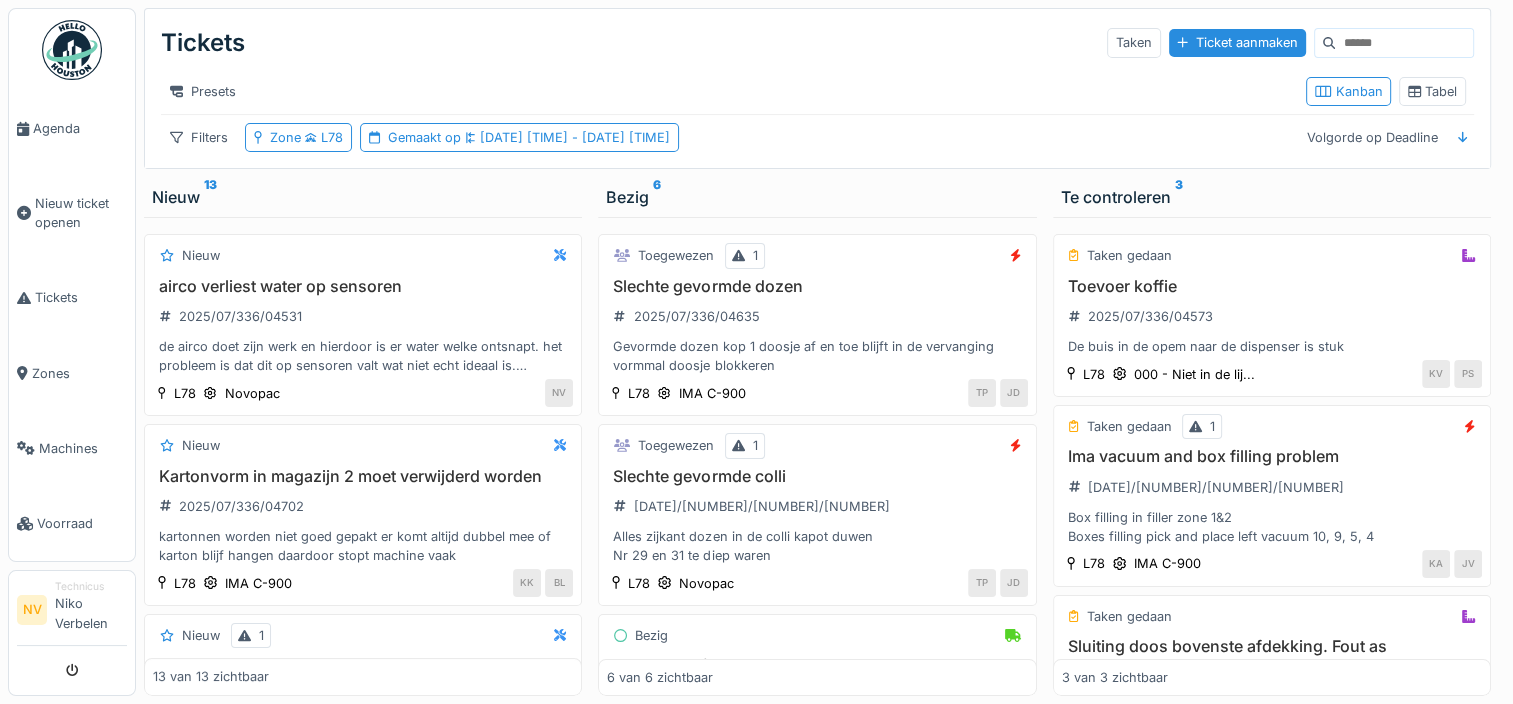 click on "Tickets Taken Ticket aanmaken" at bounding box center [817, 43] 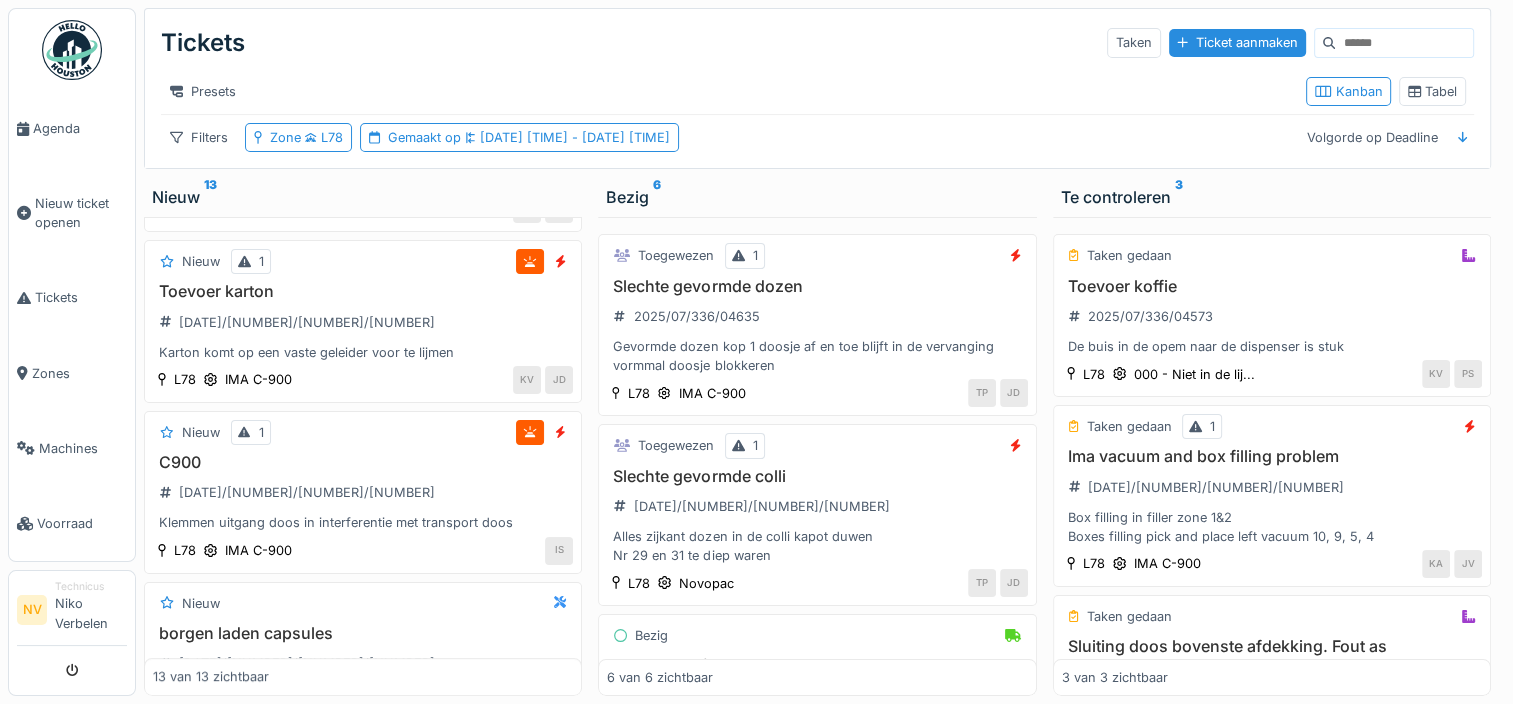scroll, scrollTop: 774, scrollLeft: 0, axis: vertical 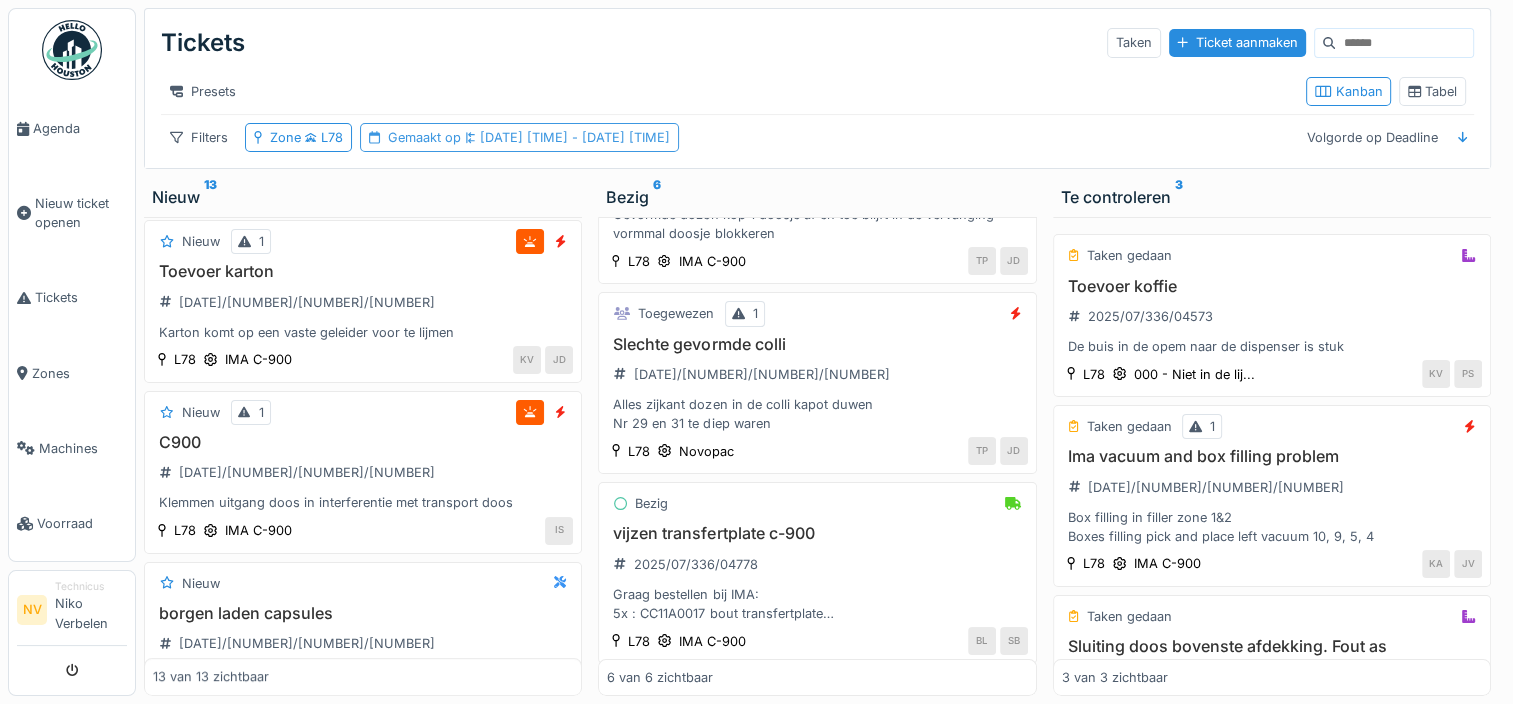 click on "[DATE] [TIME] - [DATE] [TIME]" at bounding box center (565, 137) 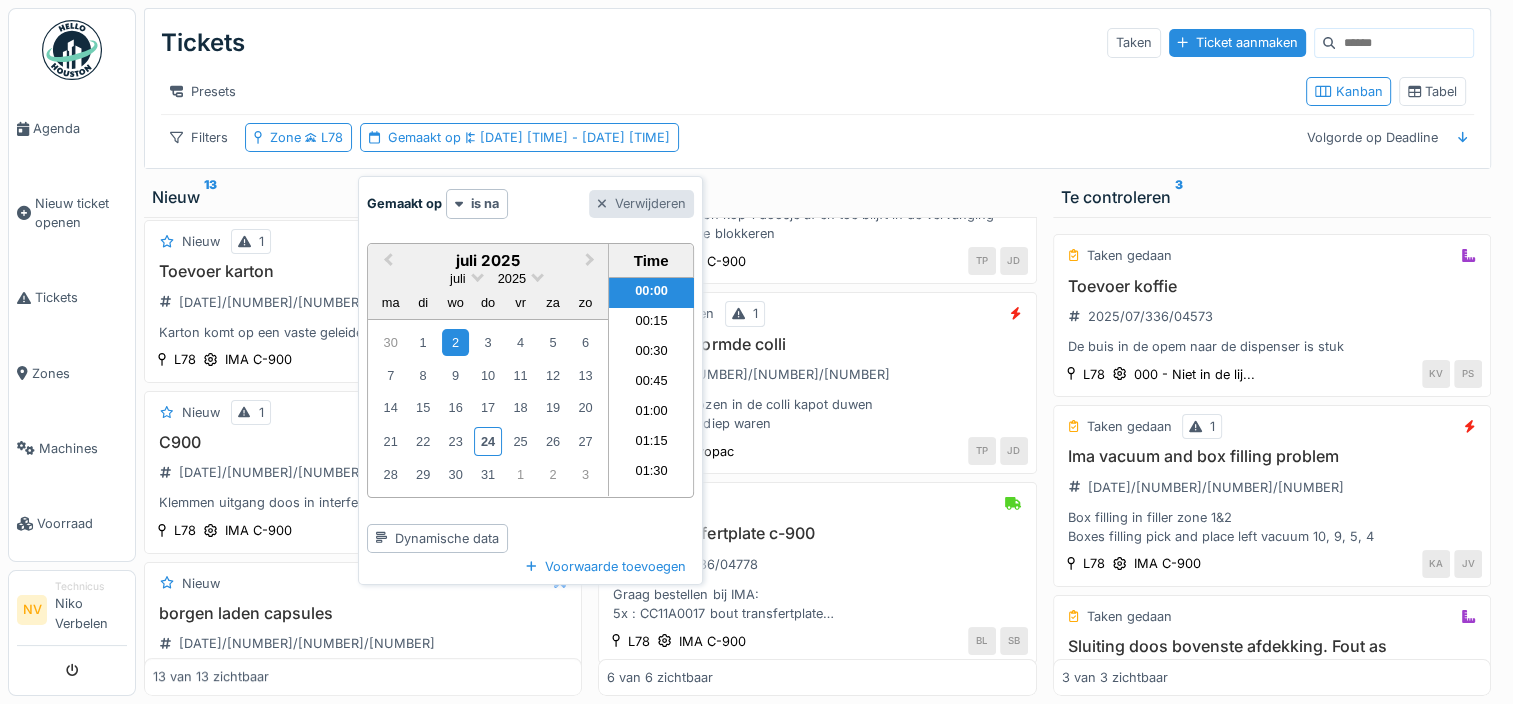 click on "Verwijderen" at bounding box center [641, 203] 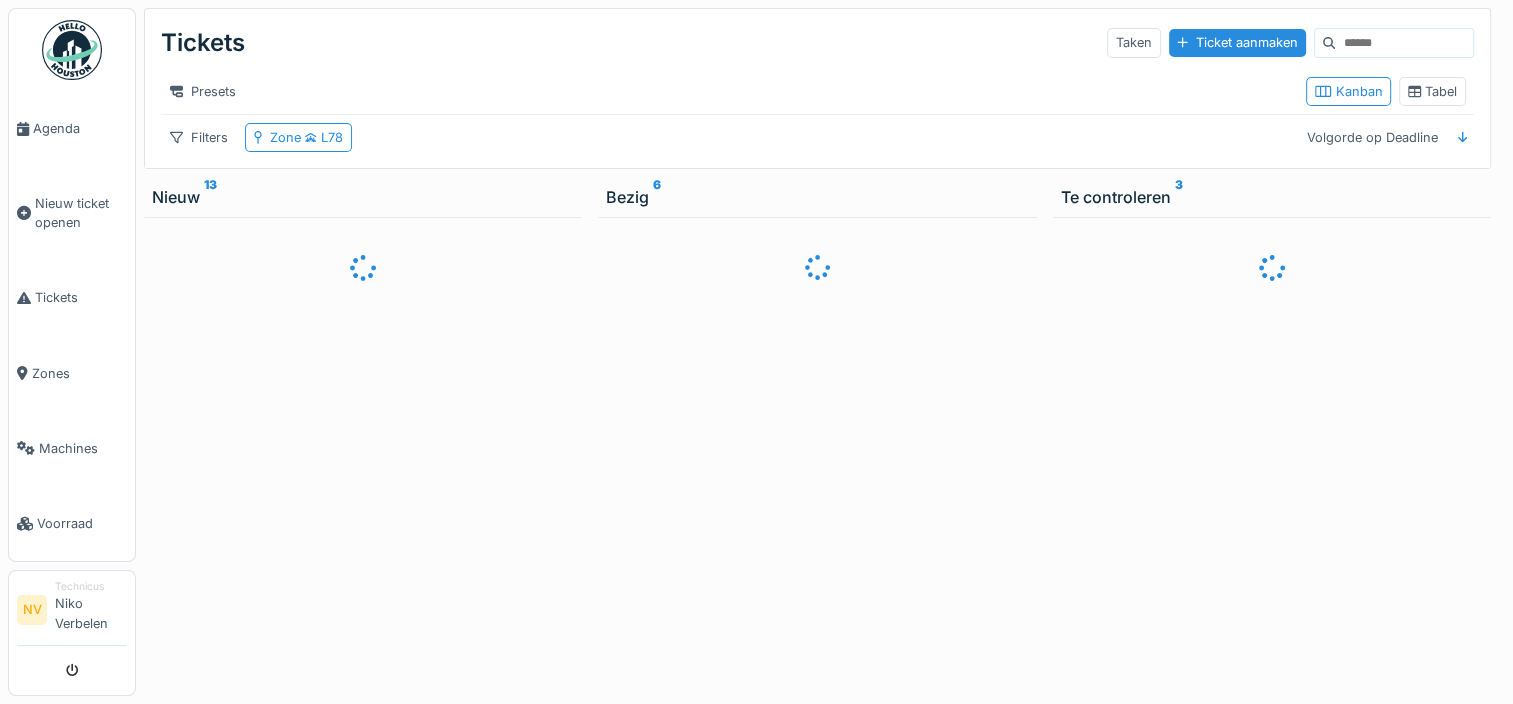 scroll, scrollTop: 0, scrollLeft: 0, axis: both 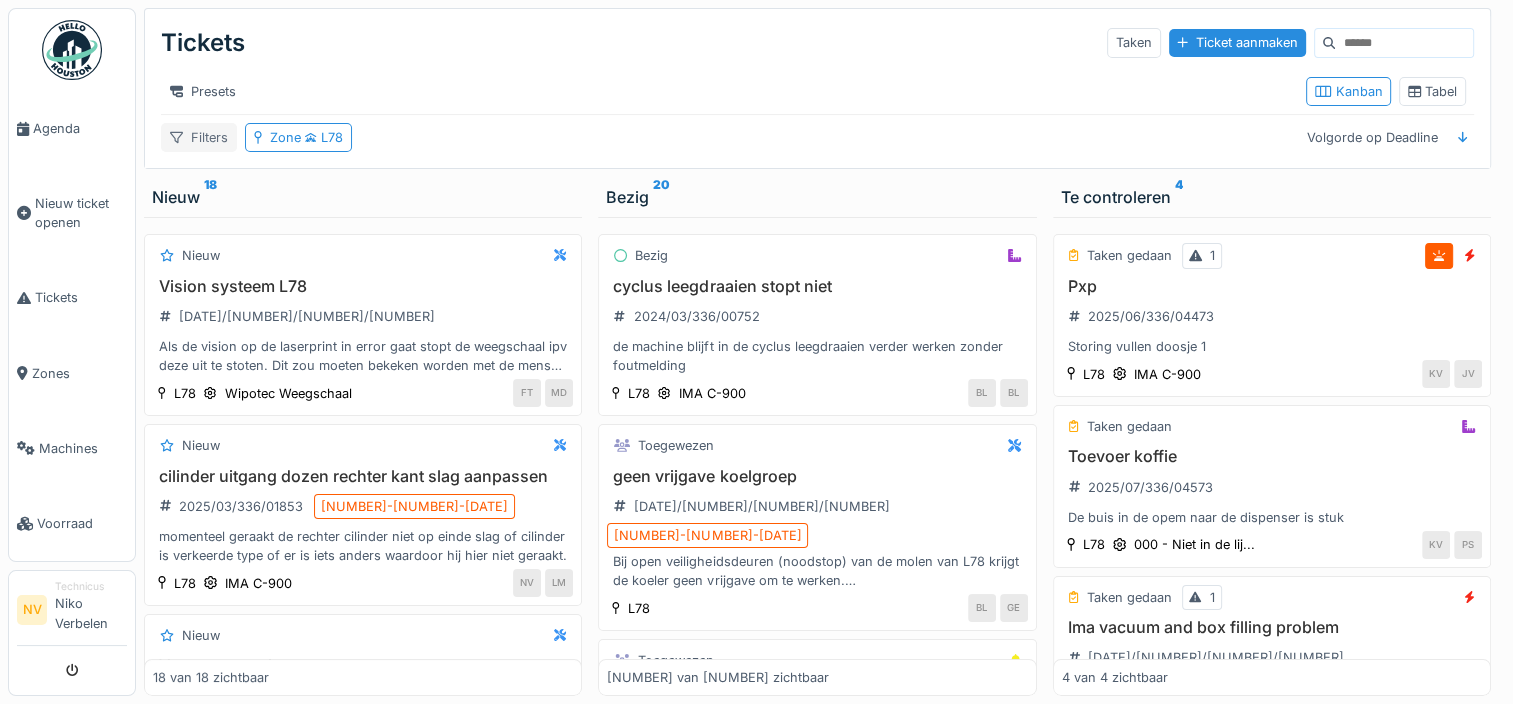 click on "Filters" at bounding box center (199, 137) 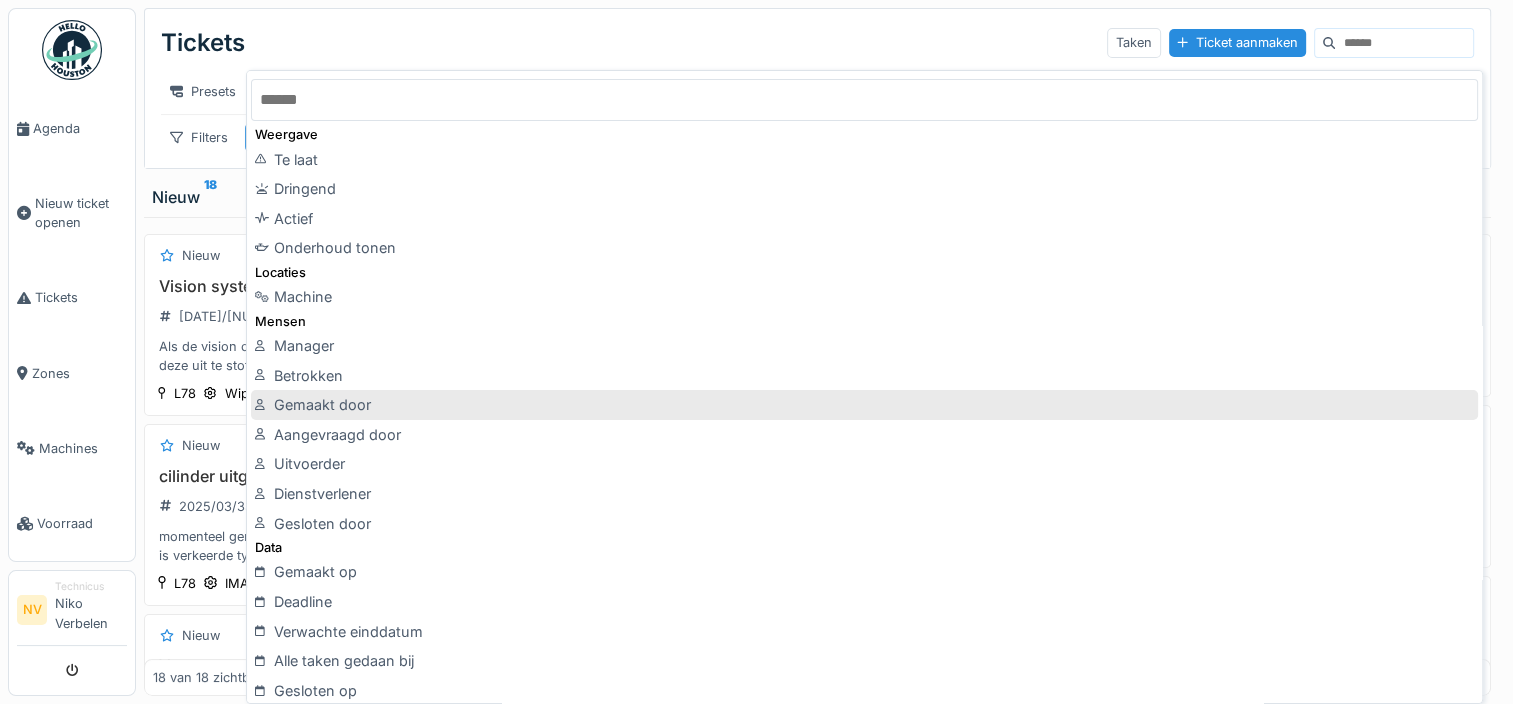 click on "Gemaakt door" at bounding box center (864, 405) 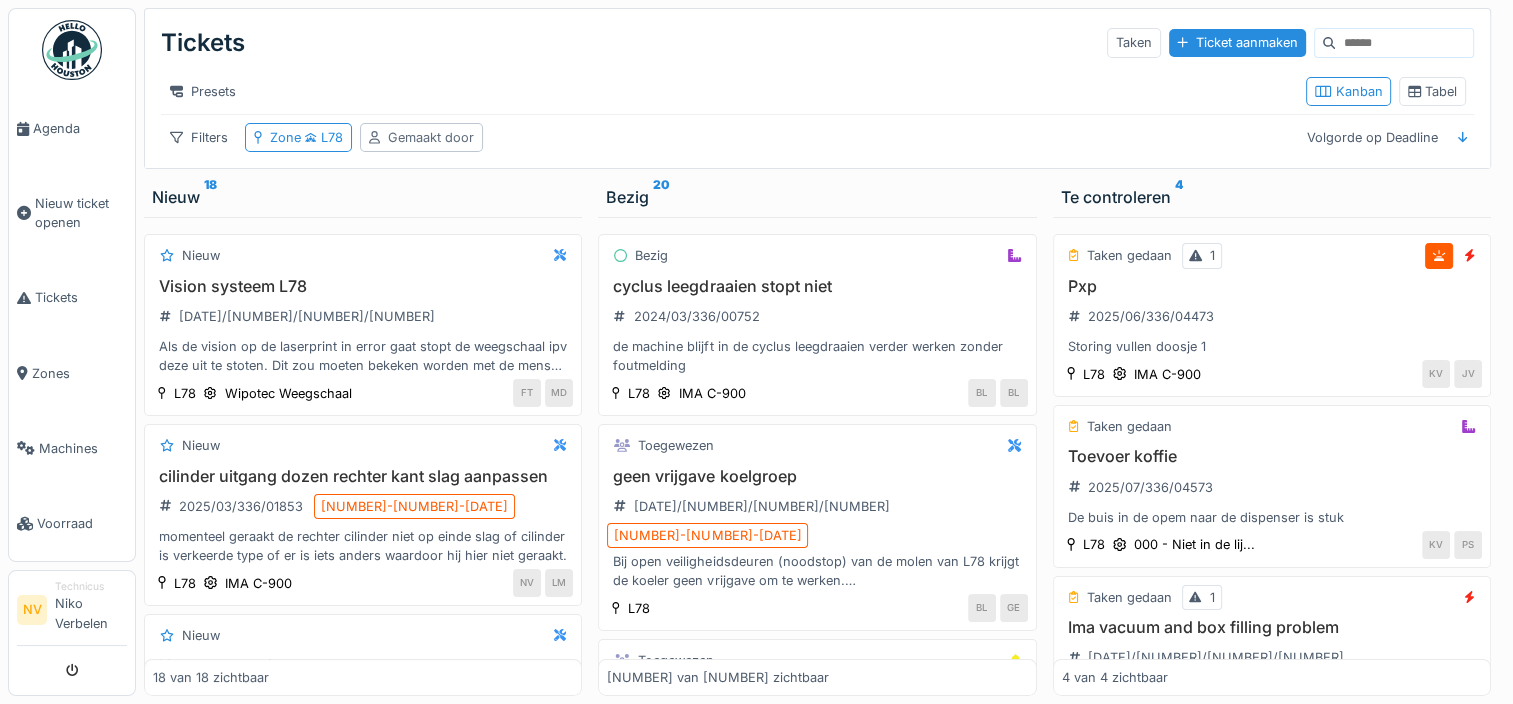 click on "Gemaakt door" at bounding box center (431, 137) 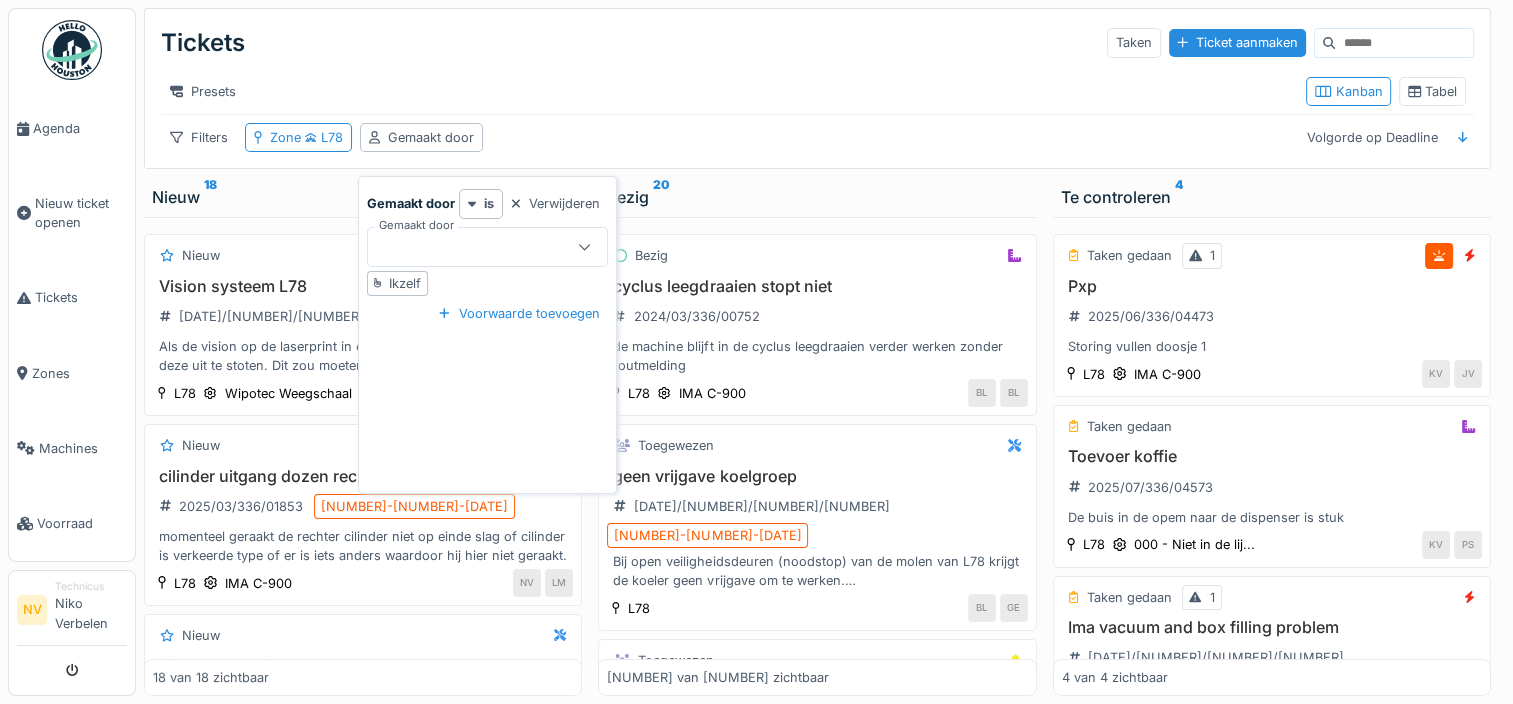 click on "Ikzelf" at bounding box center (405, 283) 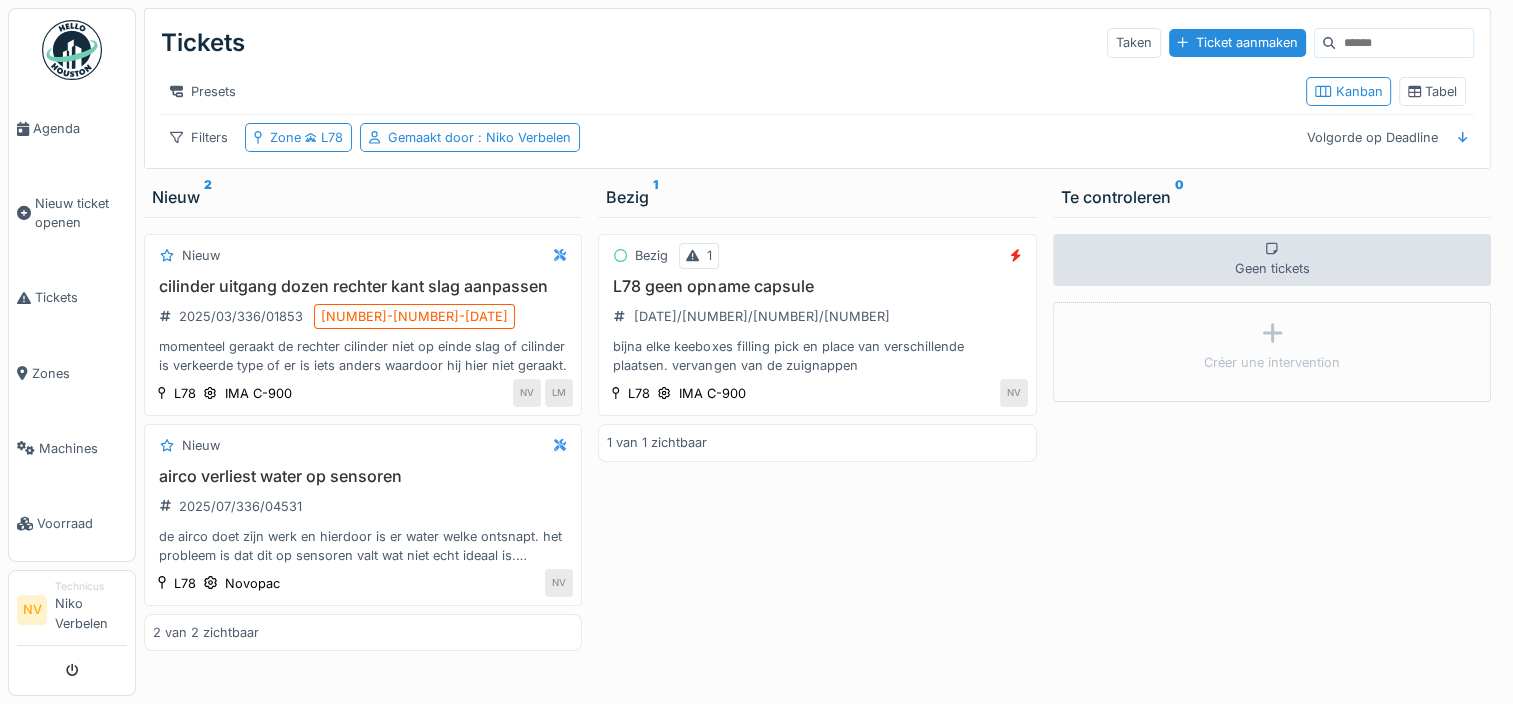 click on "Presets" at bounding box center (725, 91) 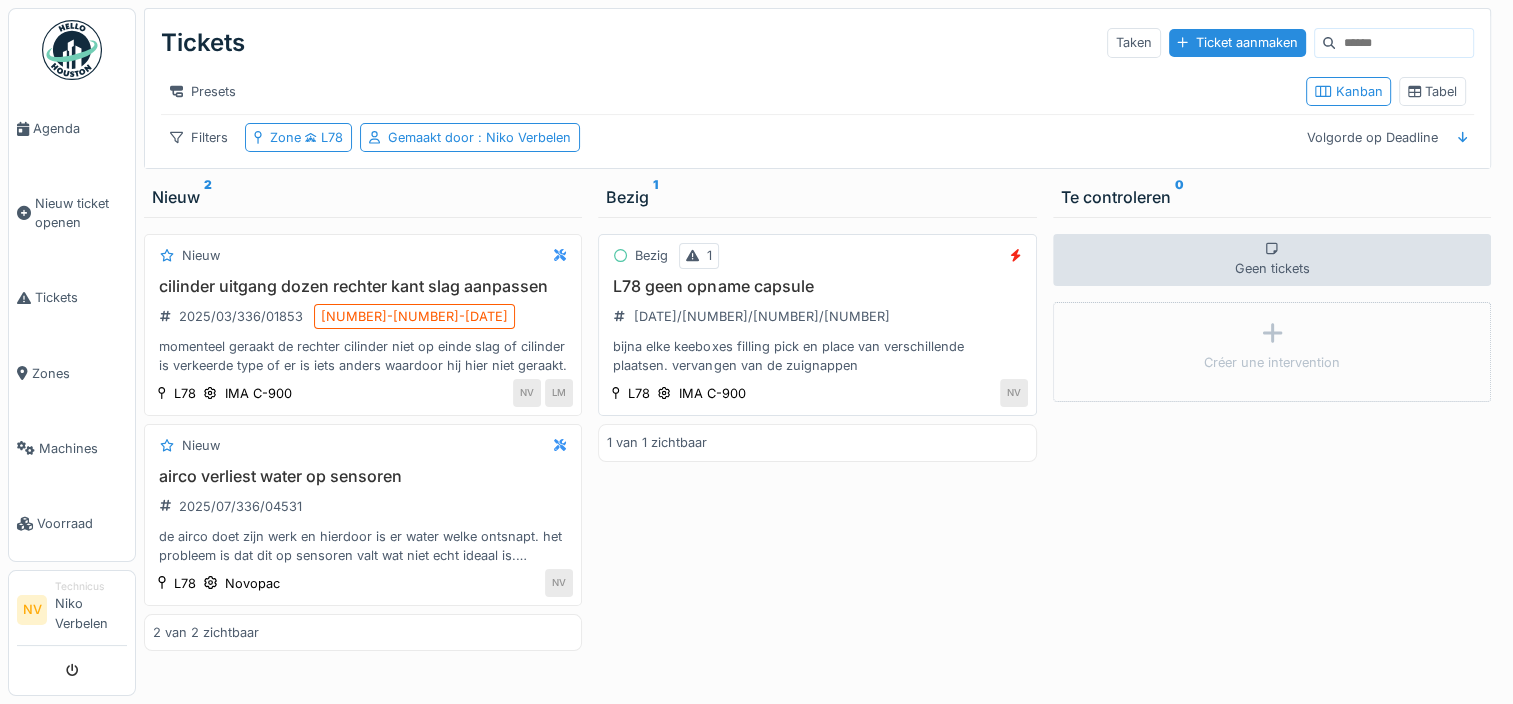 click on "bijna elke keeboxes filling pick en place van verschillende plaatsen. vervangen van de zuignappen" at bounding box center [817, 356] 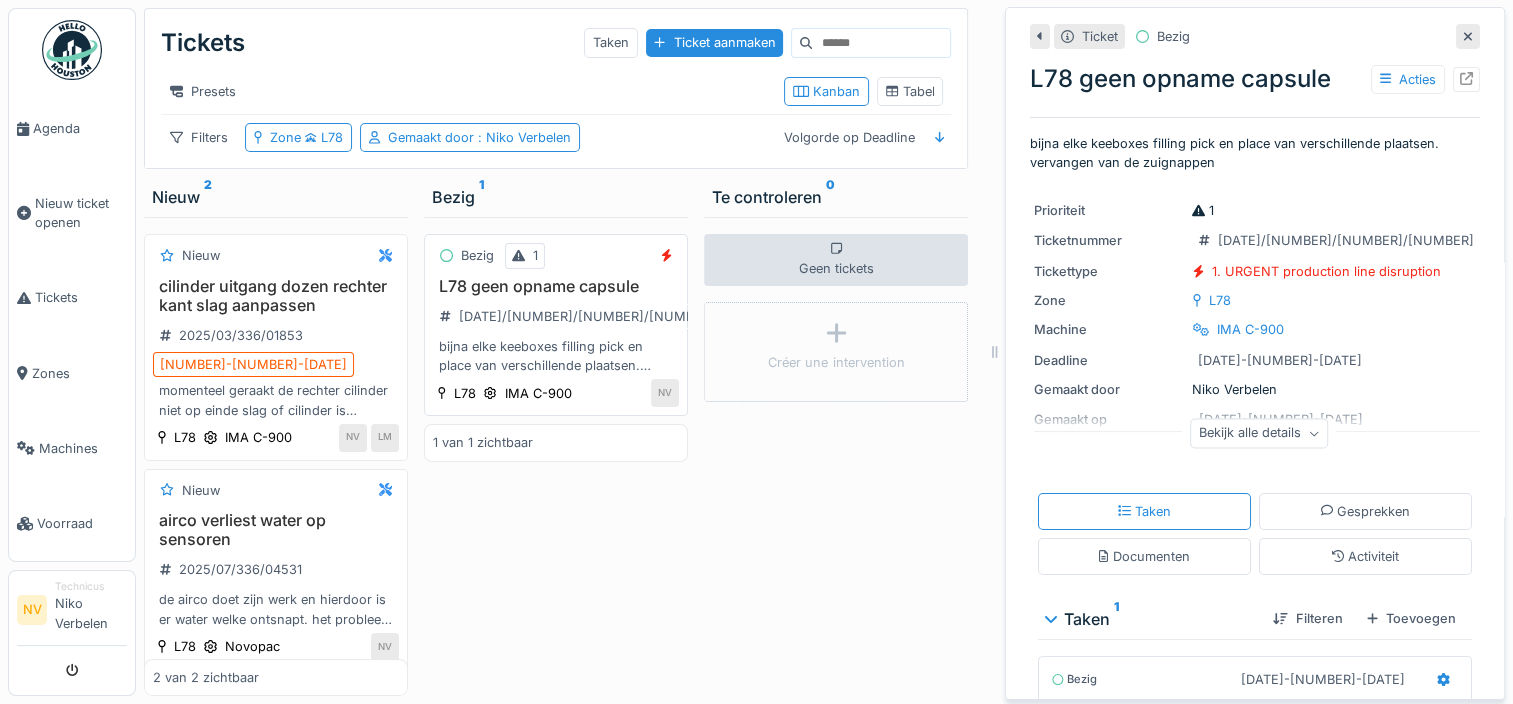 click on "bijna elke keeboxes filling pick en place van verschillende plaatsen. vervangen van de zuignappen" at bounding box center [556, 356] 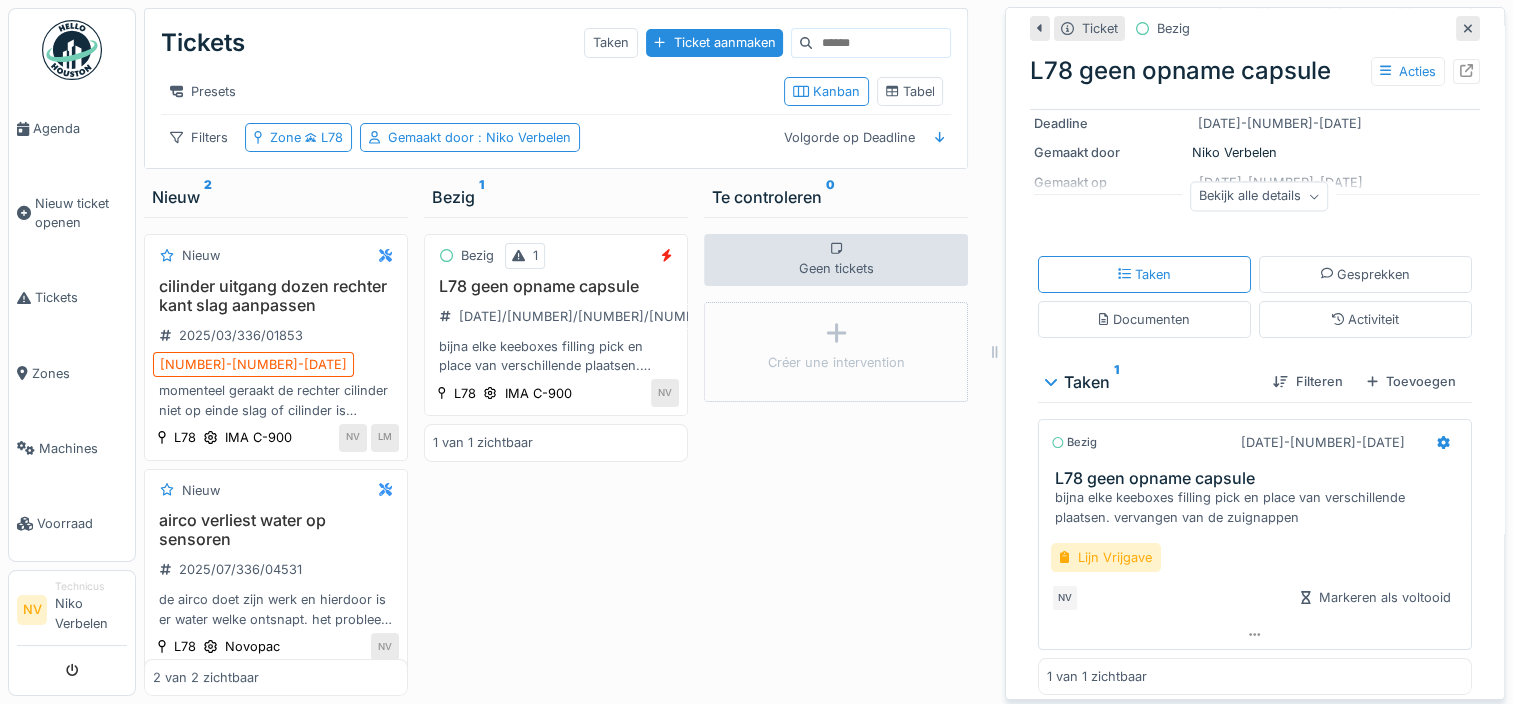 scroll, scrollTop: 248, scrollLeft: 0, axis: vertical 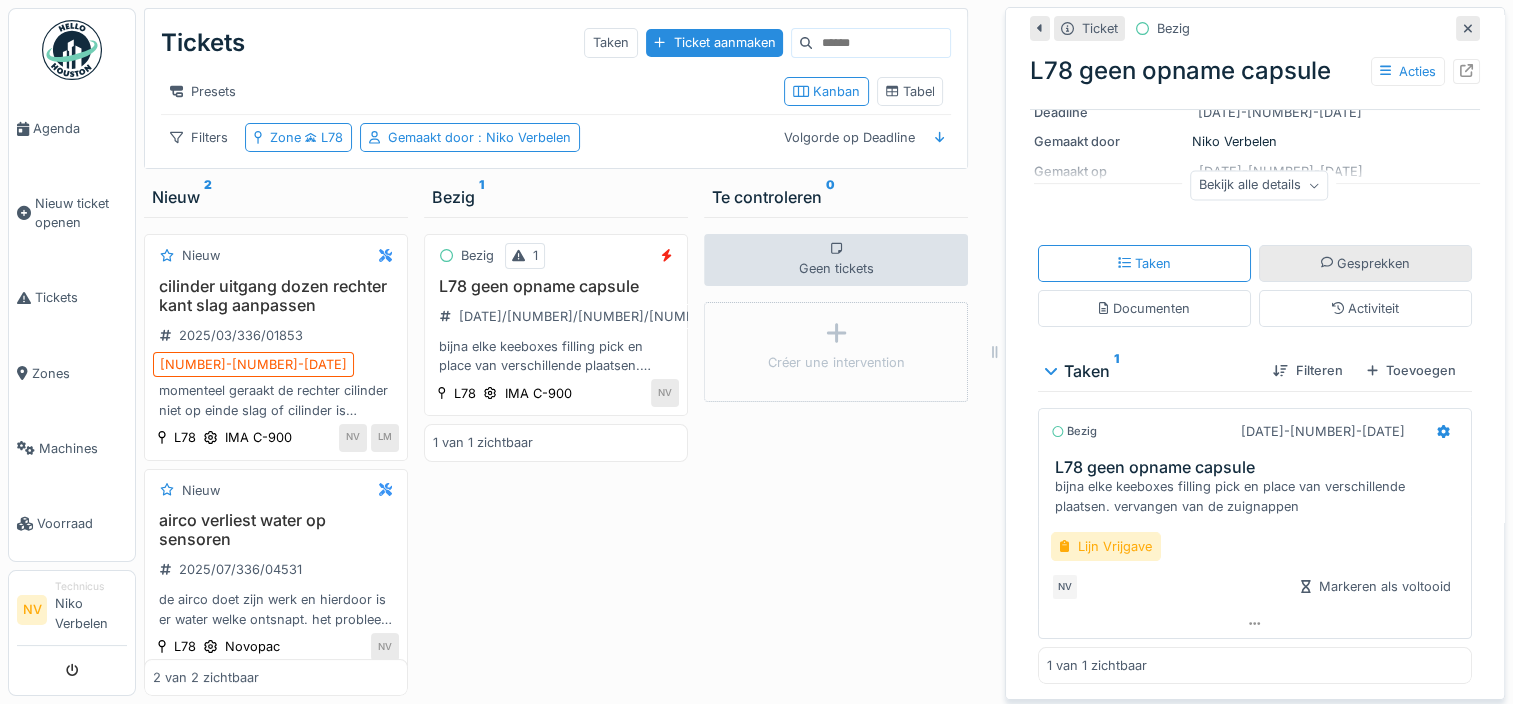 click on "Gesprekken" at bounding box center (1365, 263) 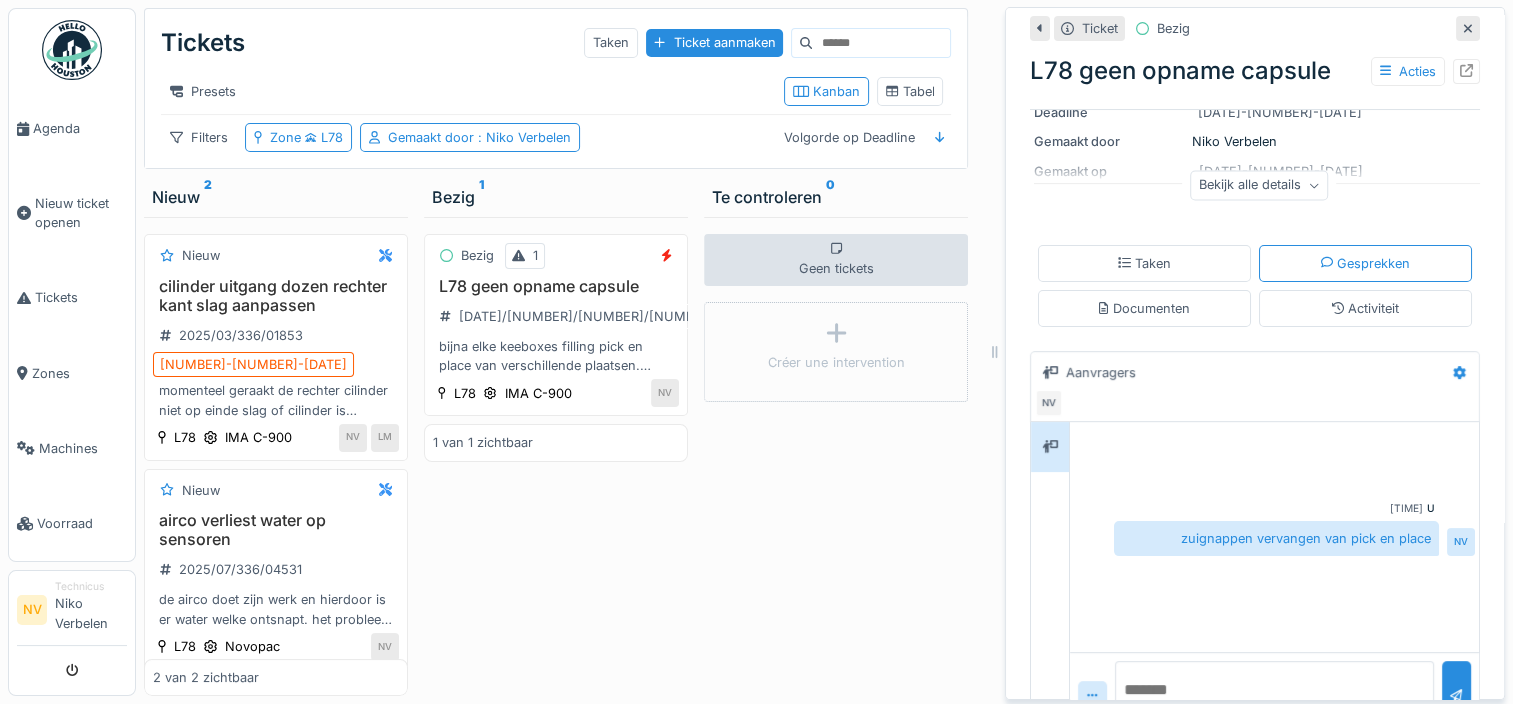 click at bounding box center [1274, 693] 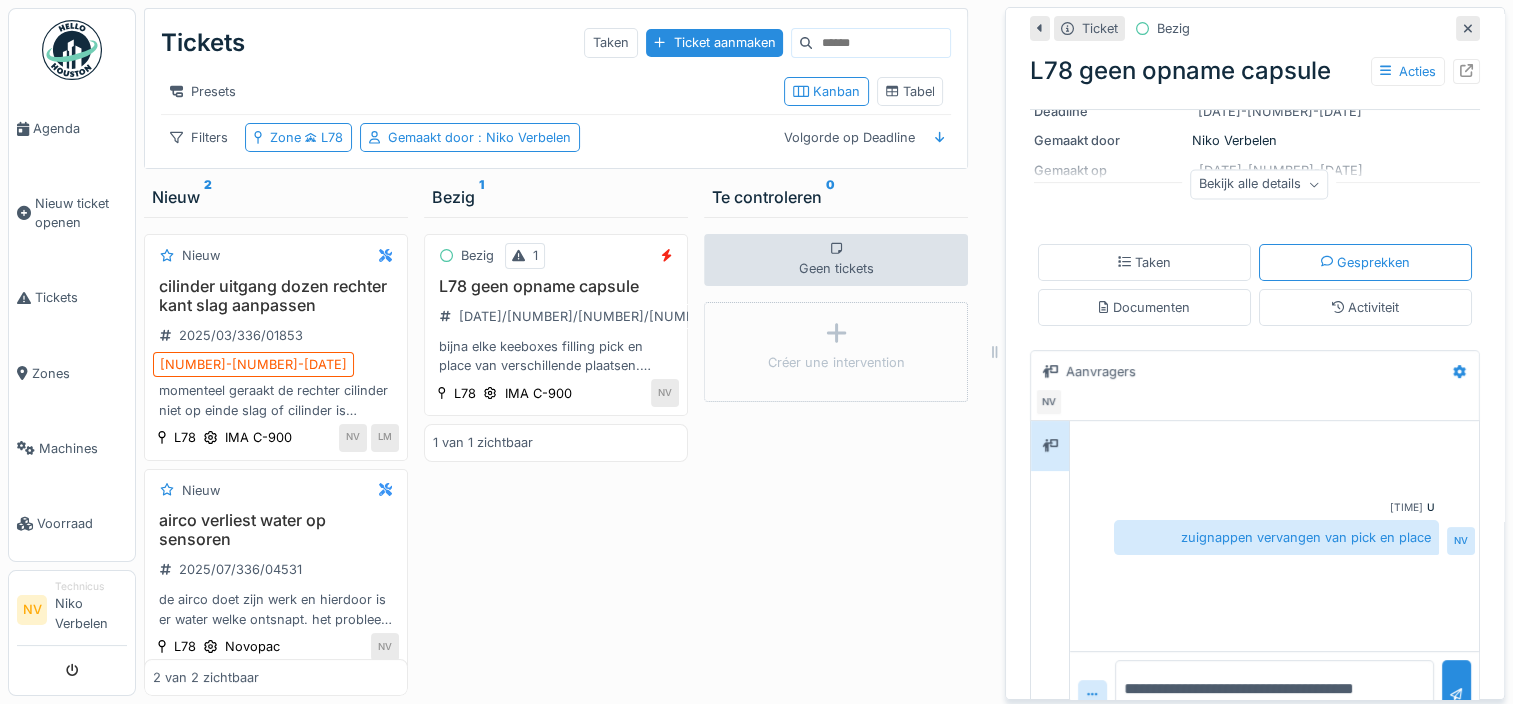 scroll, scrollTop: 273, scrollLeft: 0, axis: vertical 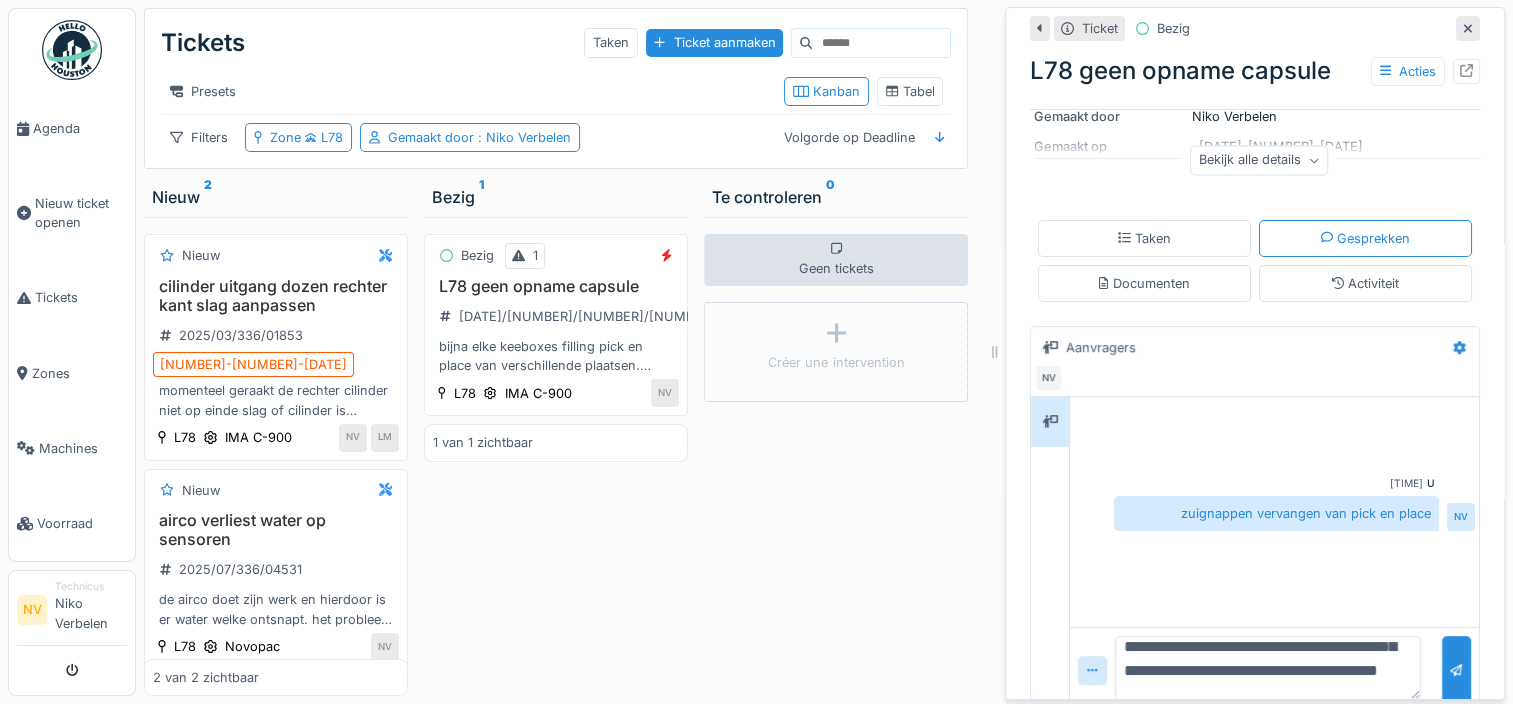 type on "**********" 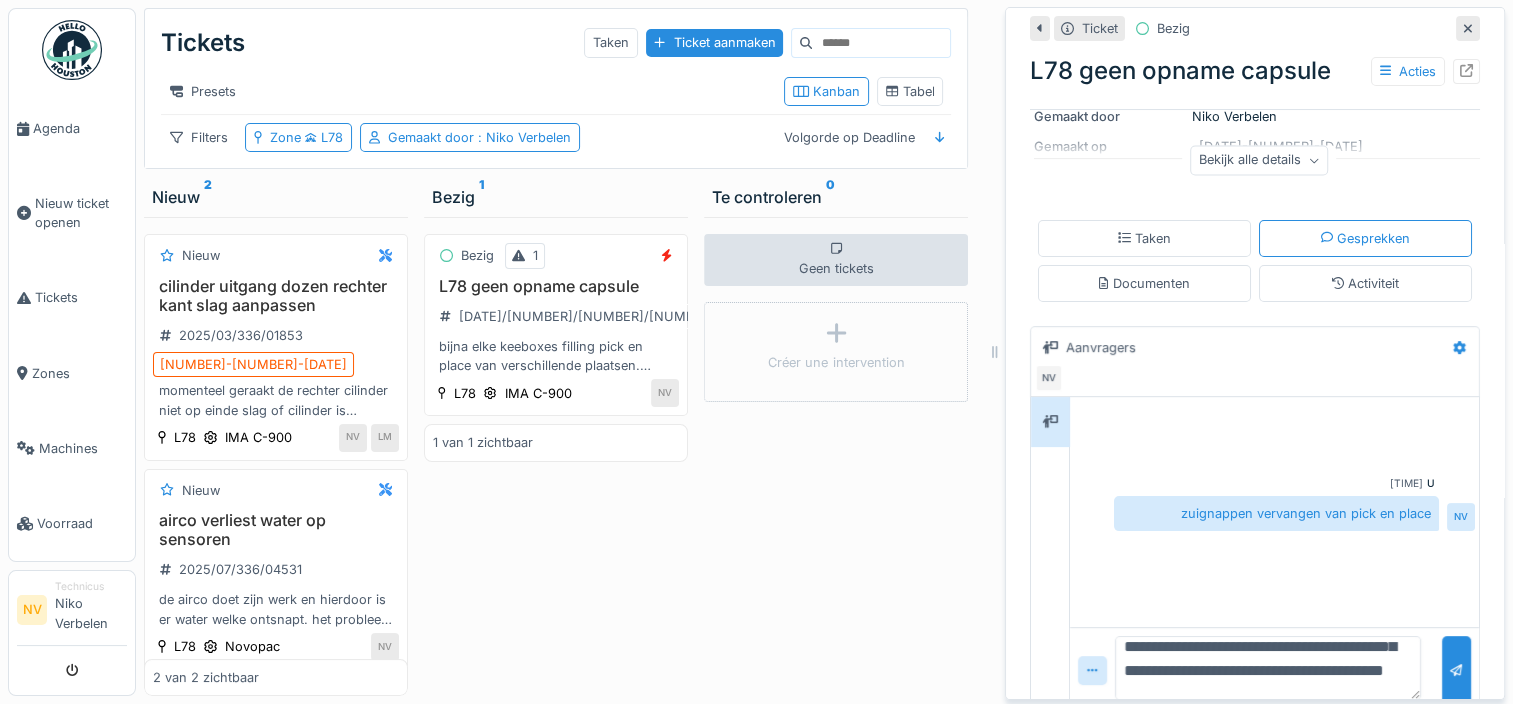 scroll, scrollTop: 0, scrollLeft: 0, axis: both 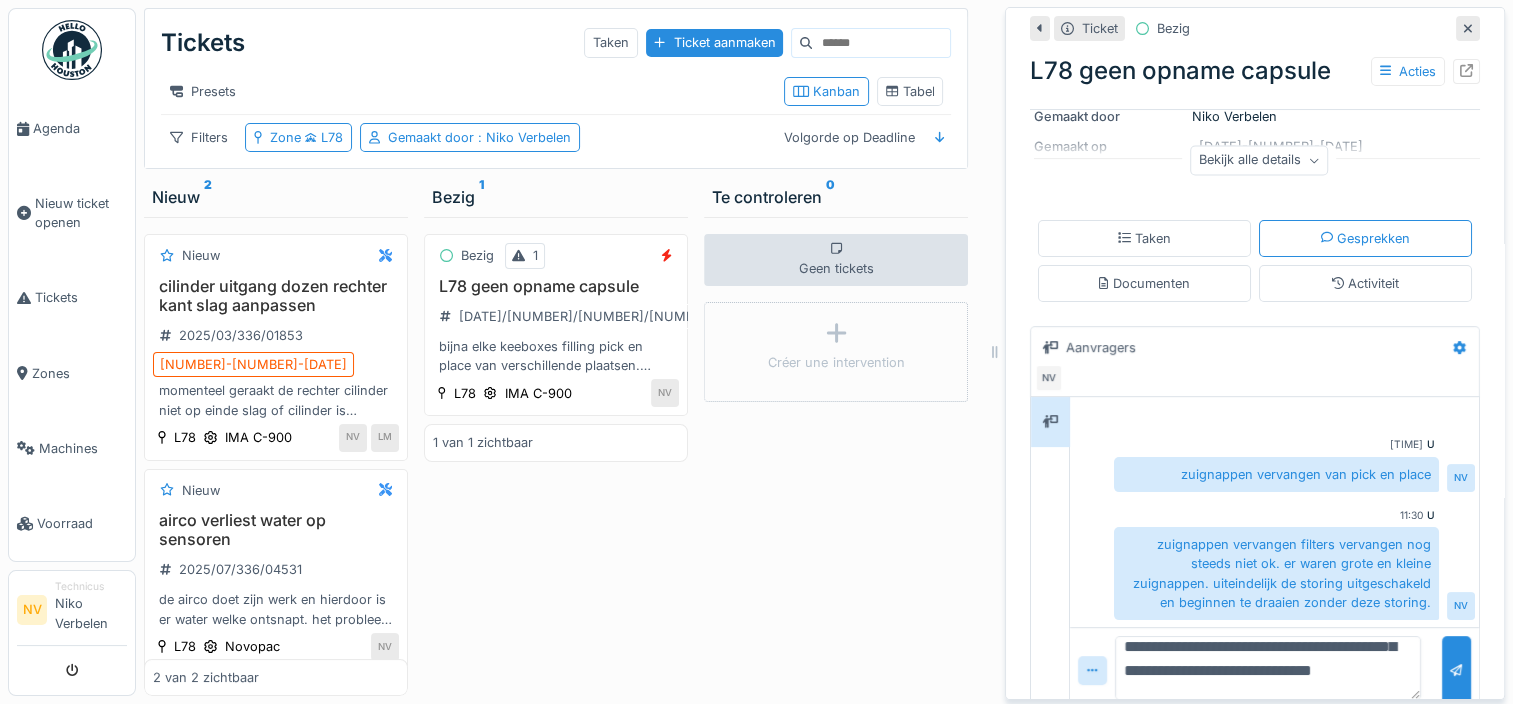 type on "**********" 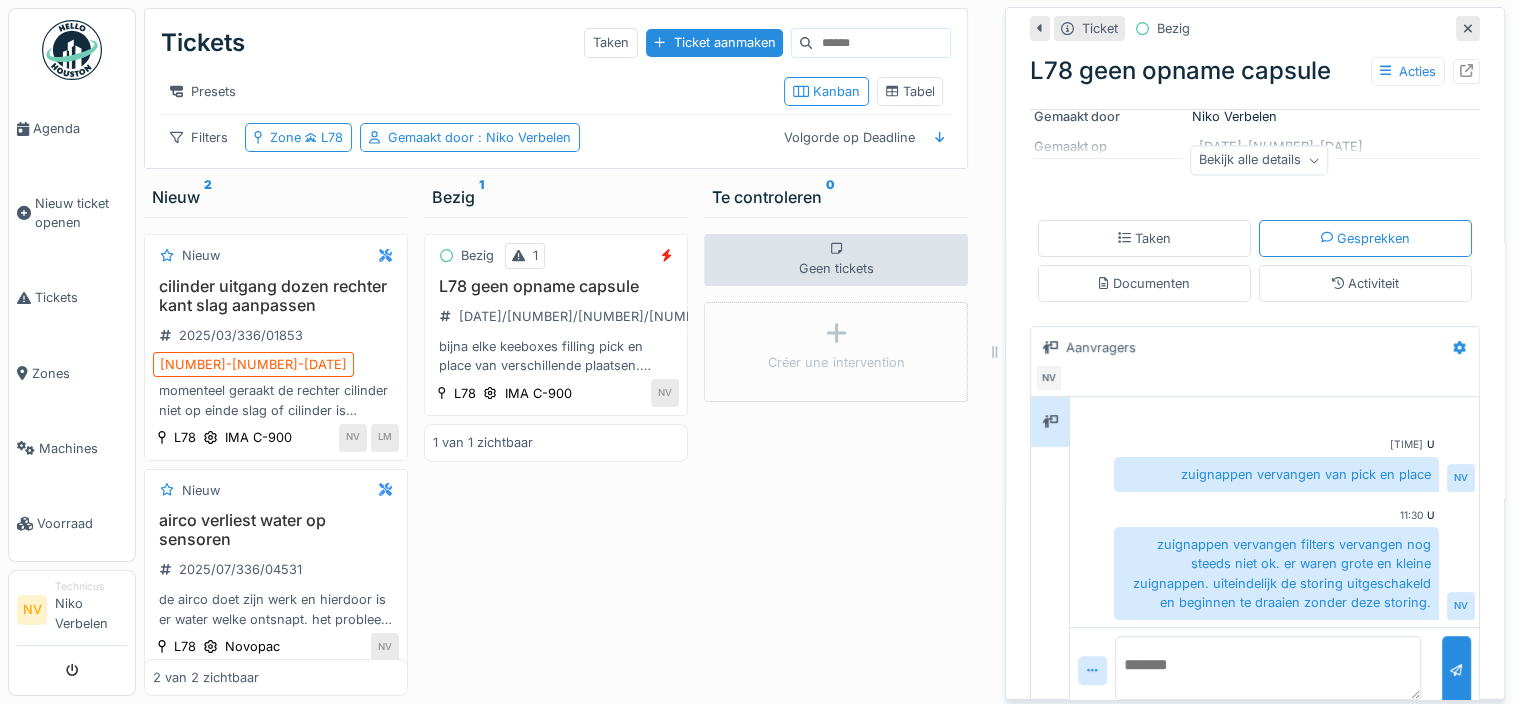 scroll, scrollTop: 0, scrollLeft: 0, axis: both 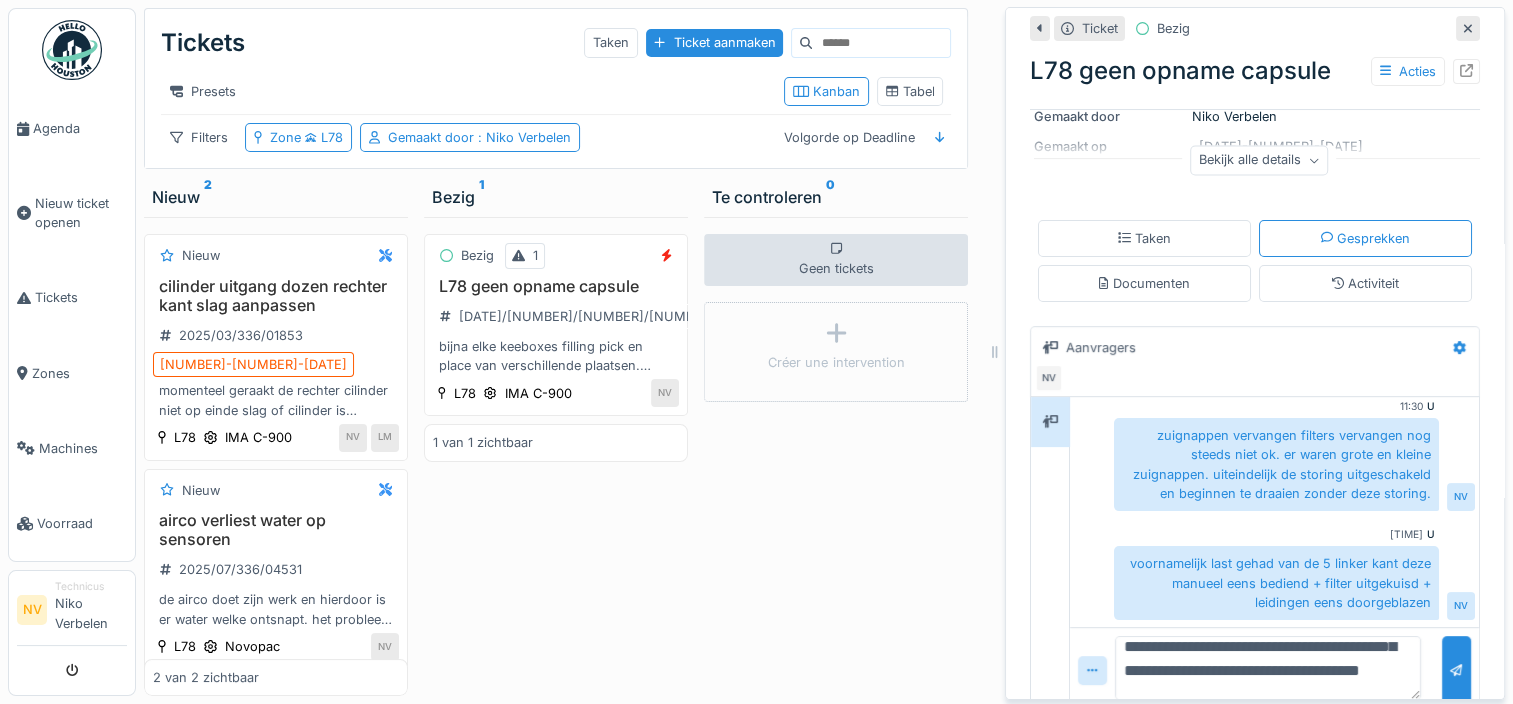 type on "**********" 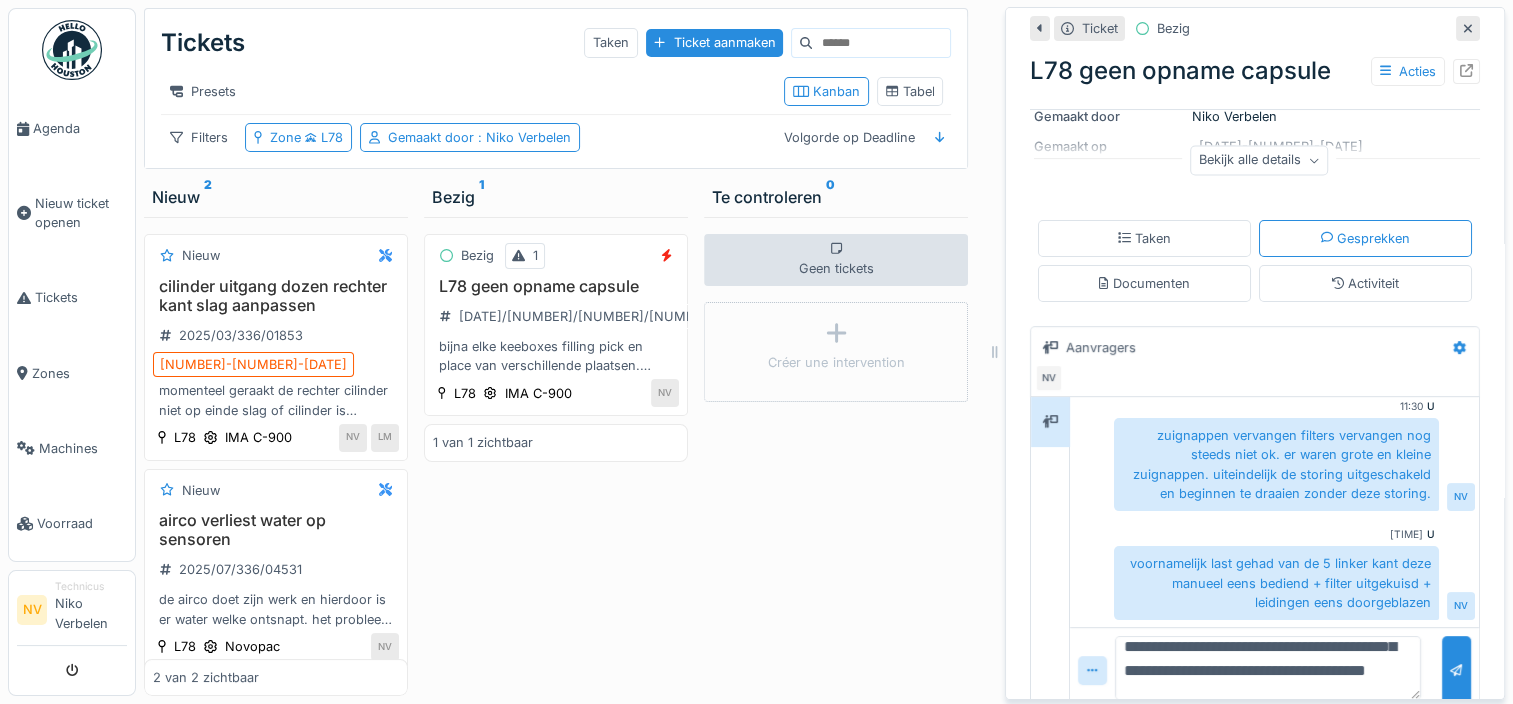 scroll, scrollTop: 96, scrollLeft: 0, axis: vertical 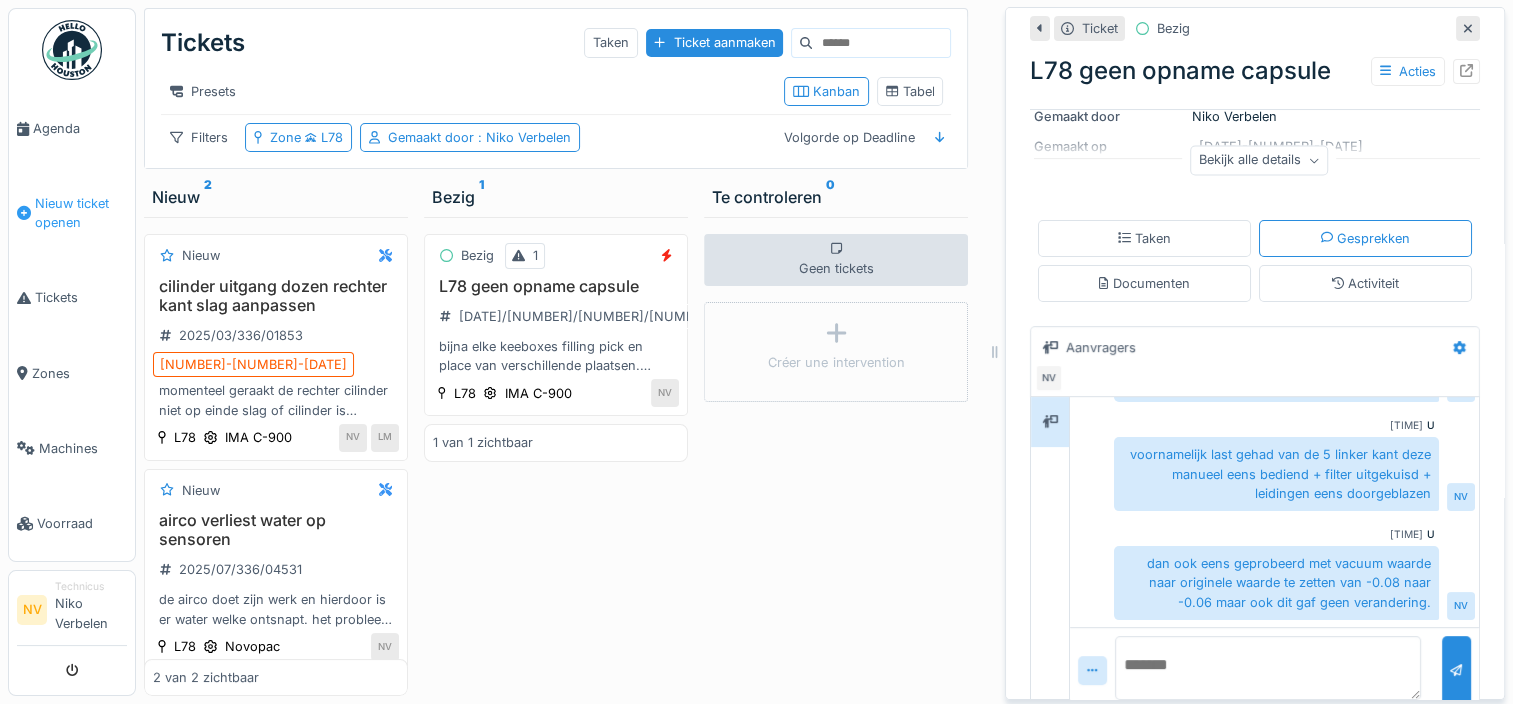 click on "Nieuw ticket openen" at bounding box center [81, 213] 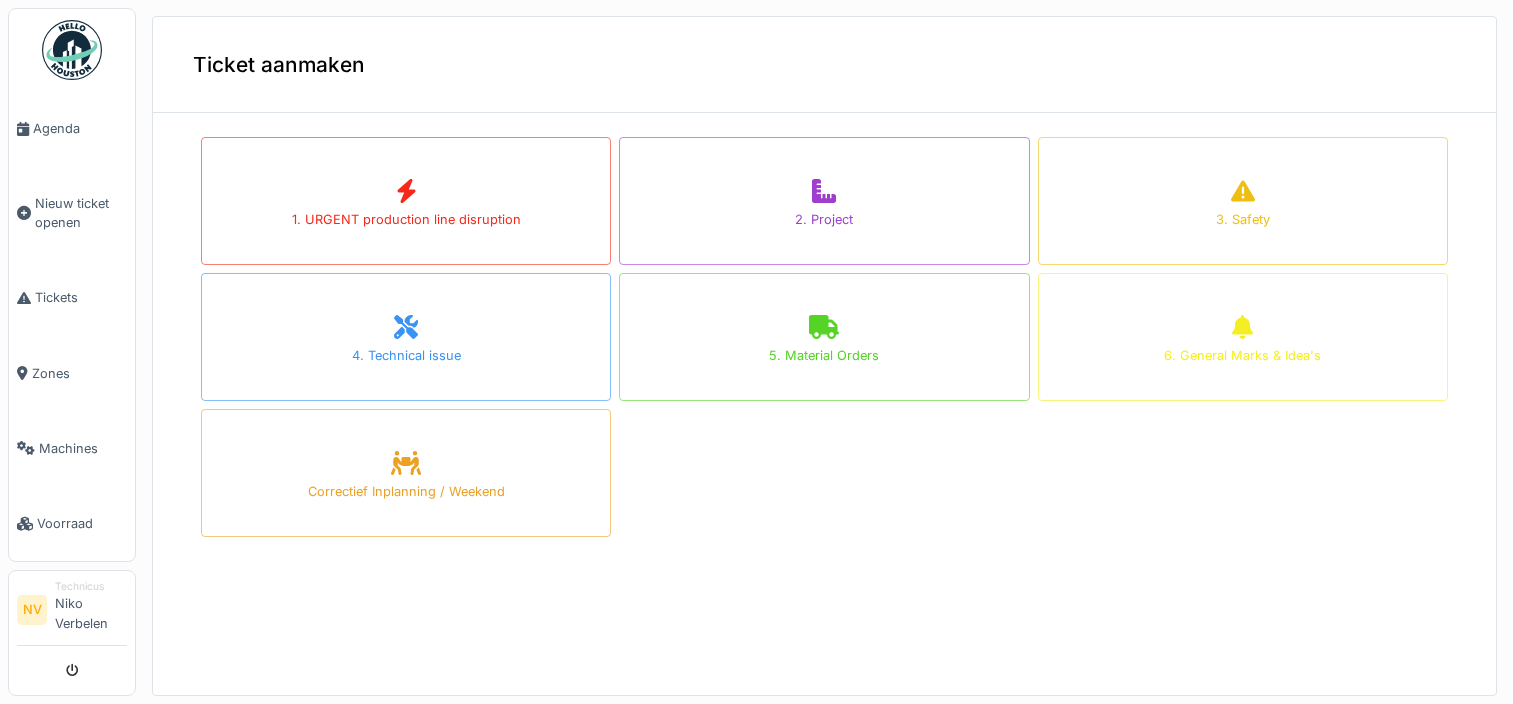 scroll, scrollTop: 0, scrollLeft: 0, axis: both 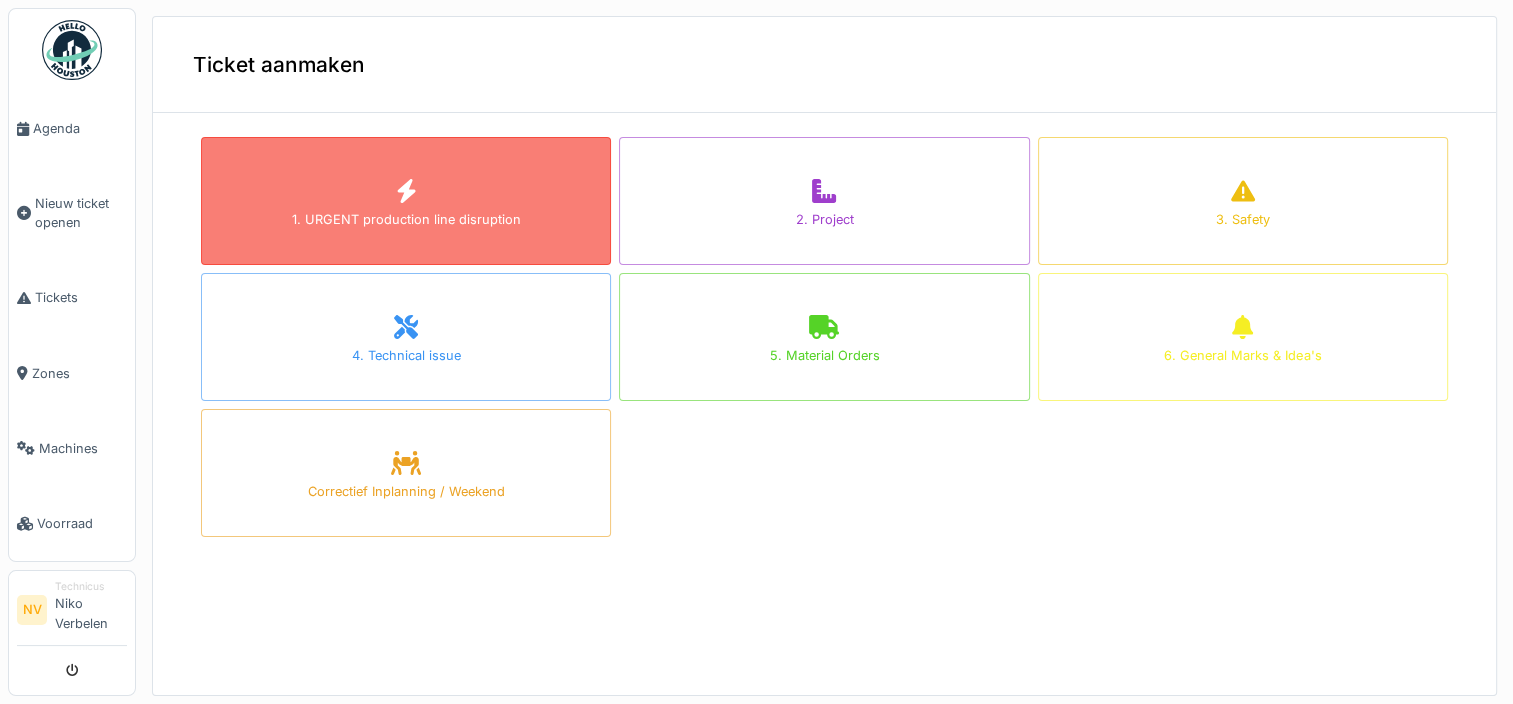 click on "1. URGENT production line disruption" at bounding box center [406, 201] 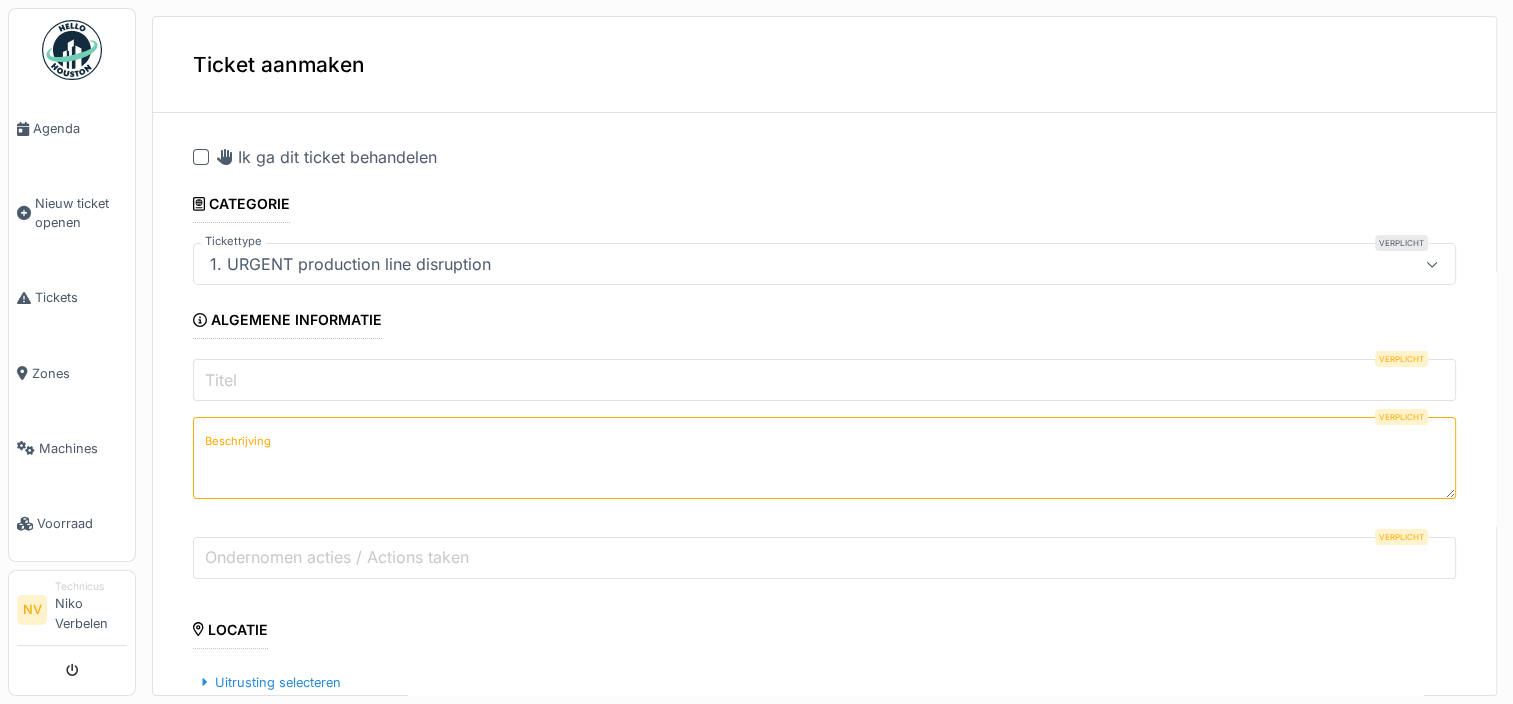 click at bounding box center (201, 157) 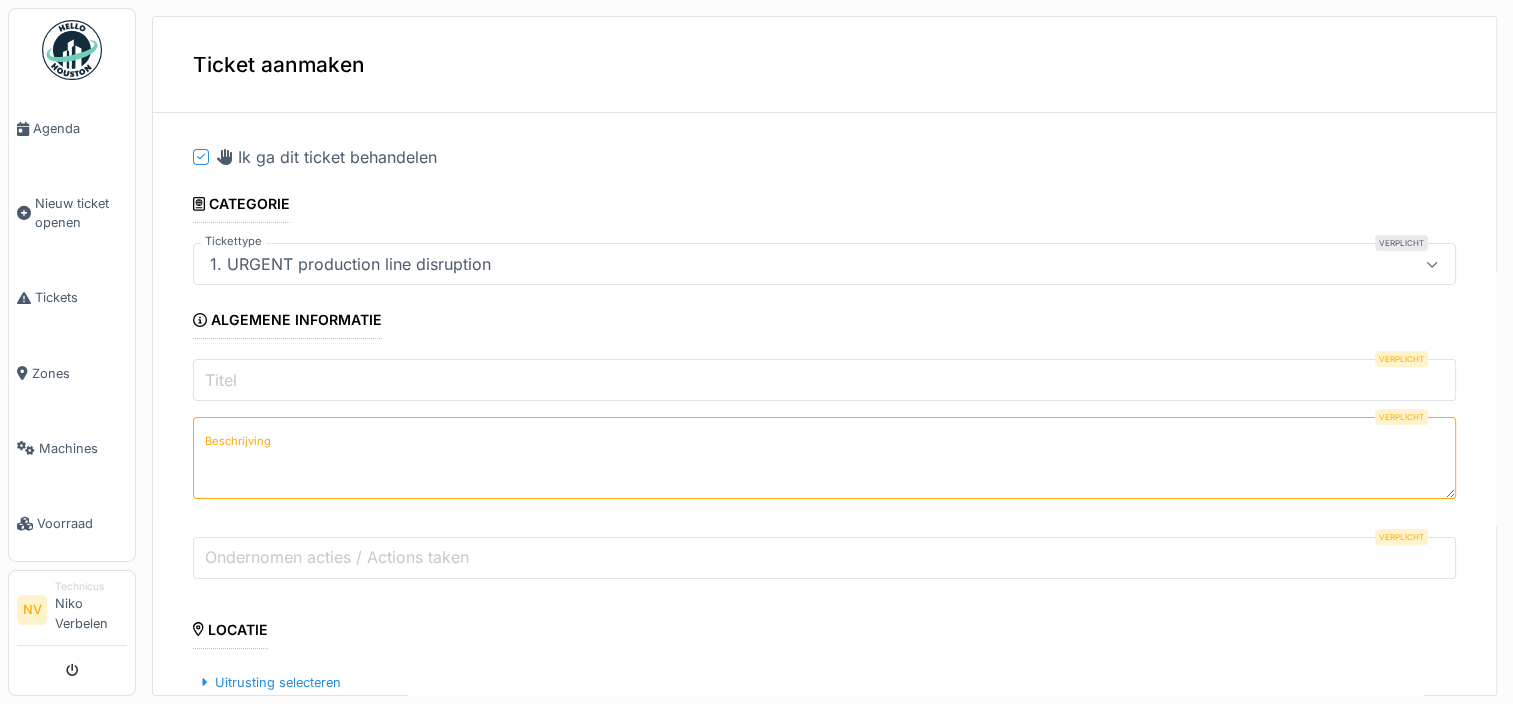 click on "Titel" at bounding box center (824, 380) 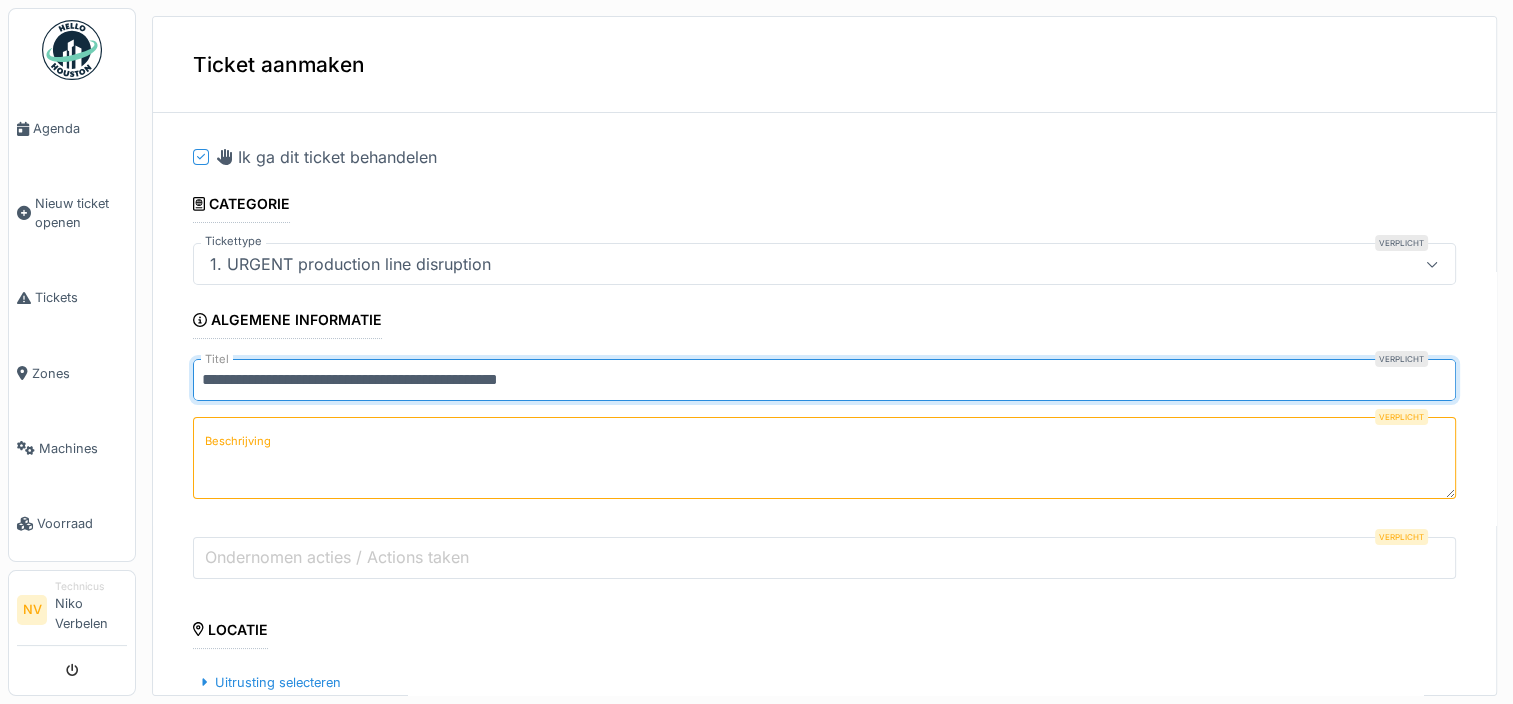 type on "**********" 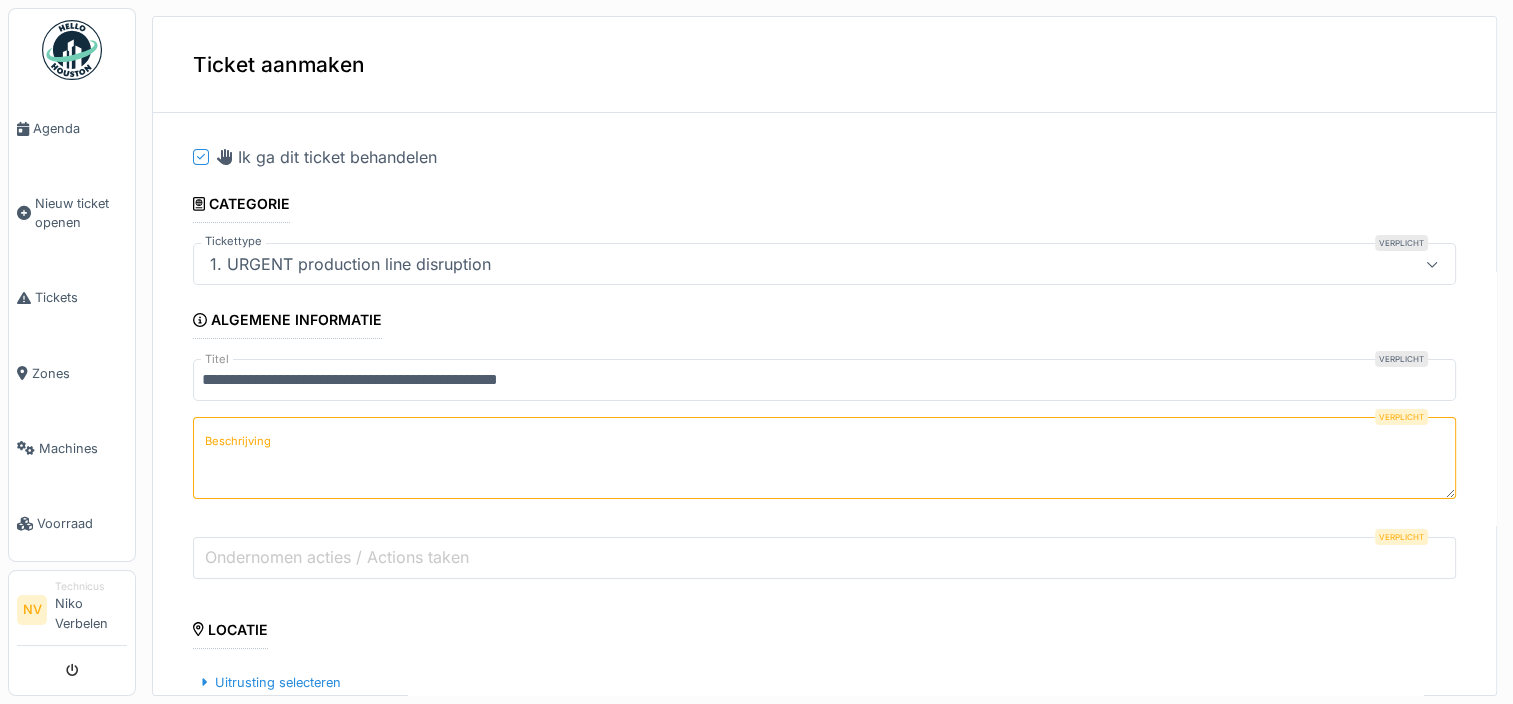 click on "Beschrijving" at bounding box center (238, 441) 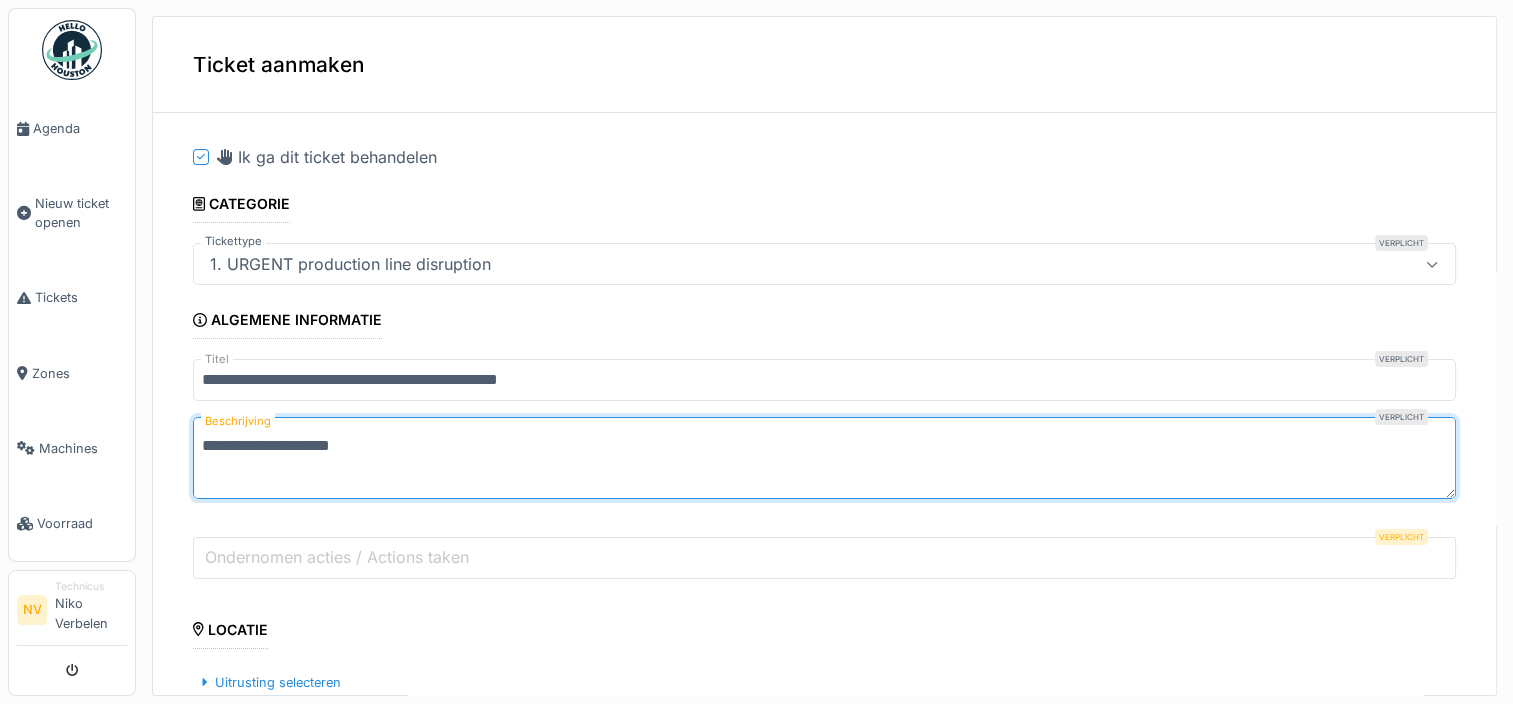 type on "**********" 